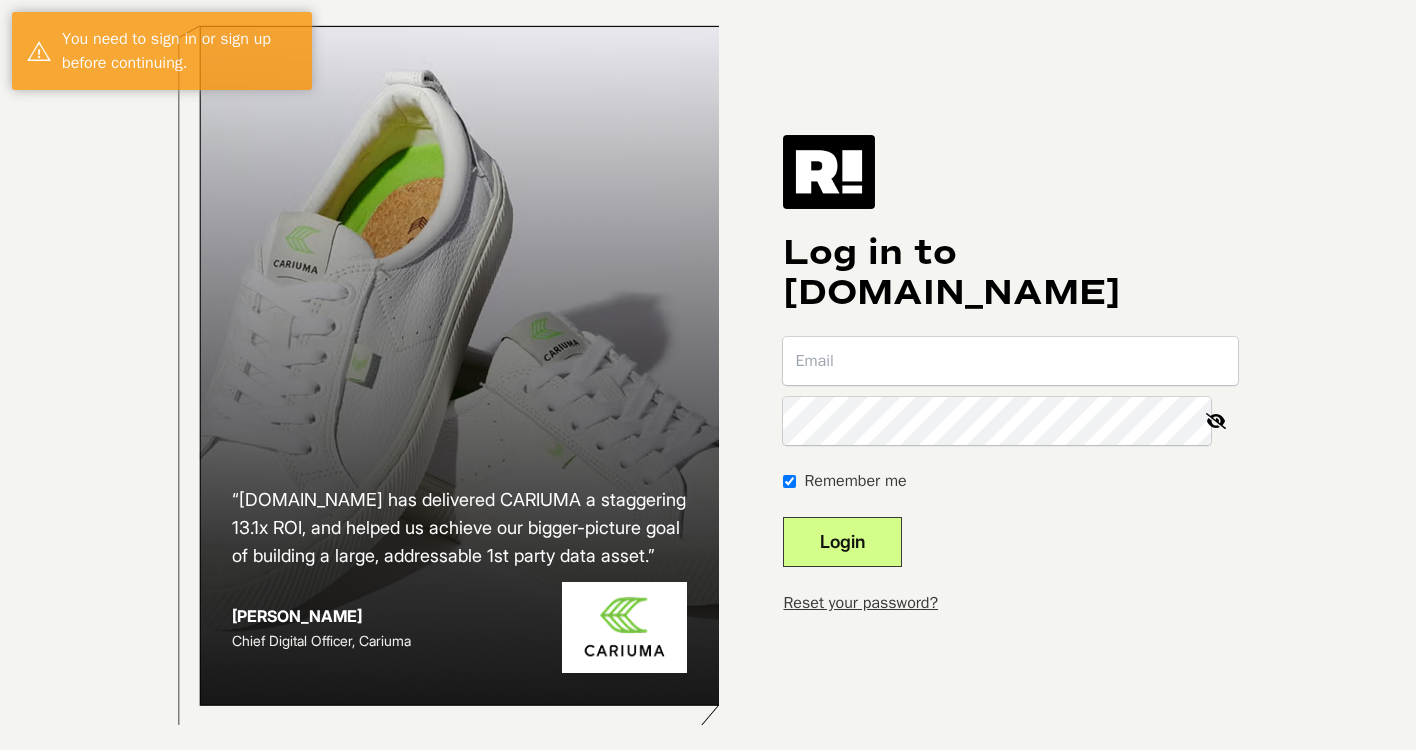 scroll, scrollTop: 0, scrollLeft: 0, axis: both 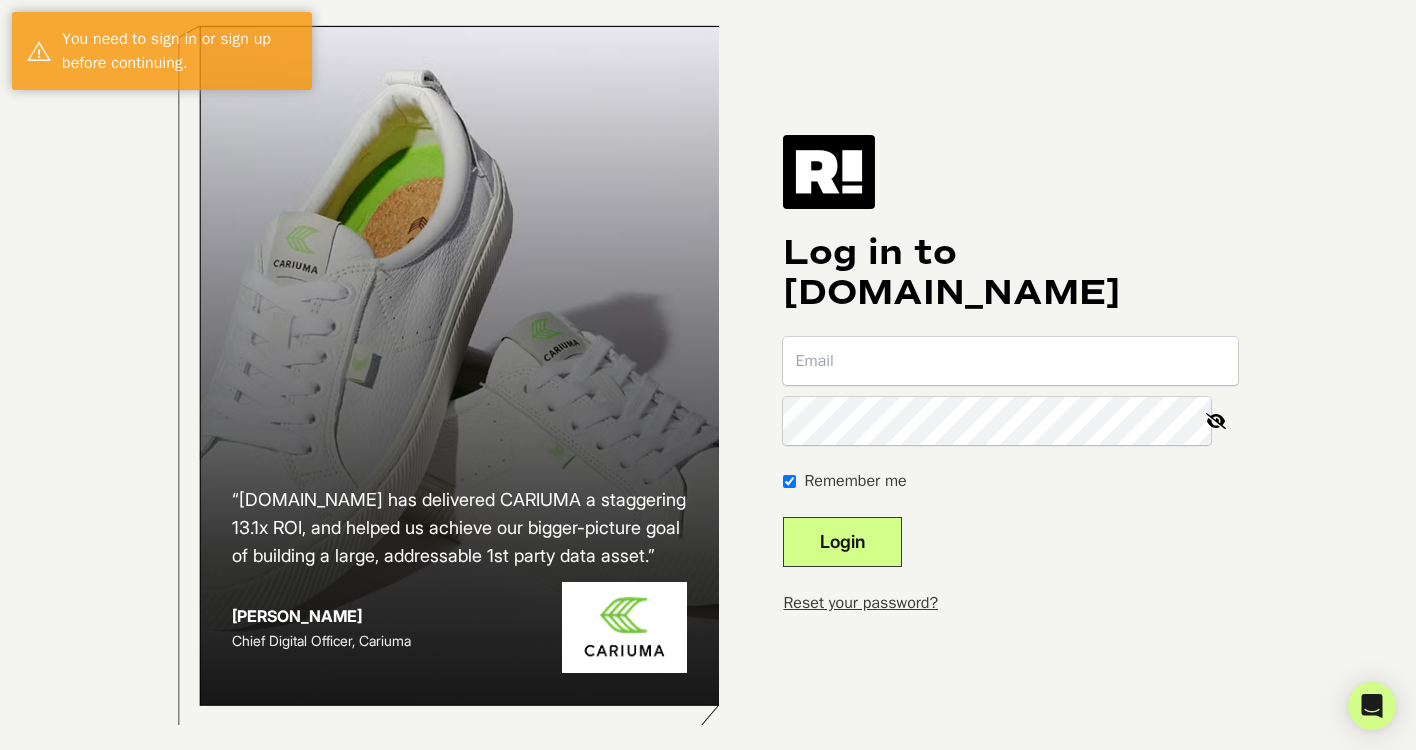 type on "[PERSON_NAME][EMAIL_ADDRESS][DOMAIN_NAME]" 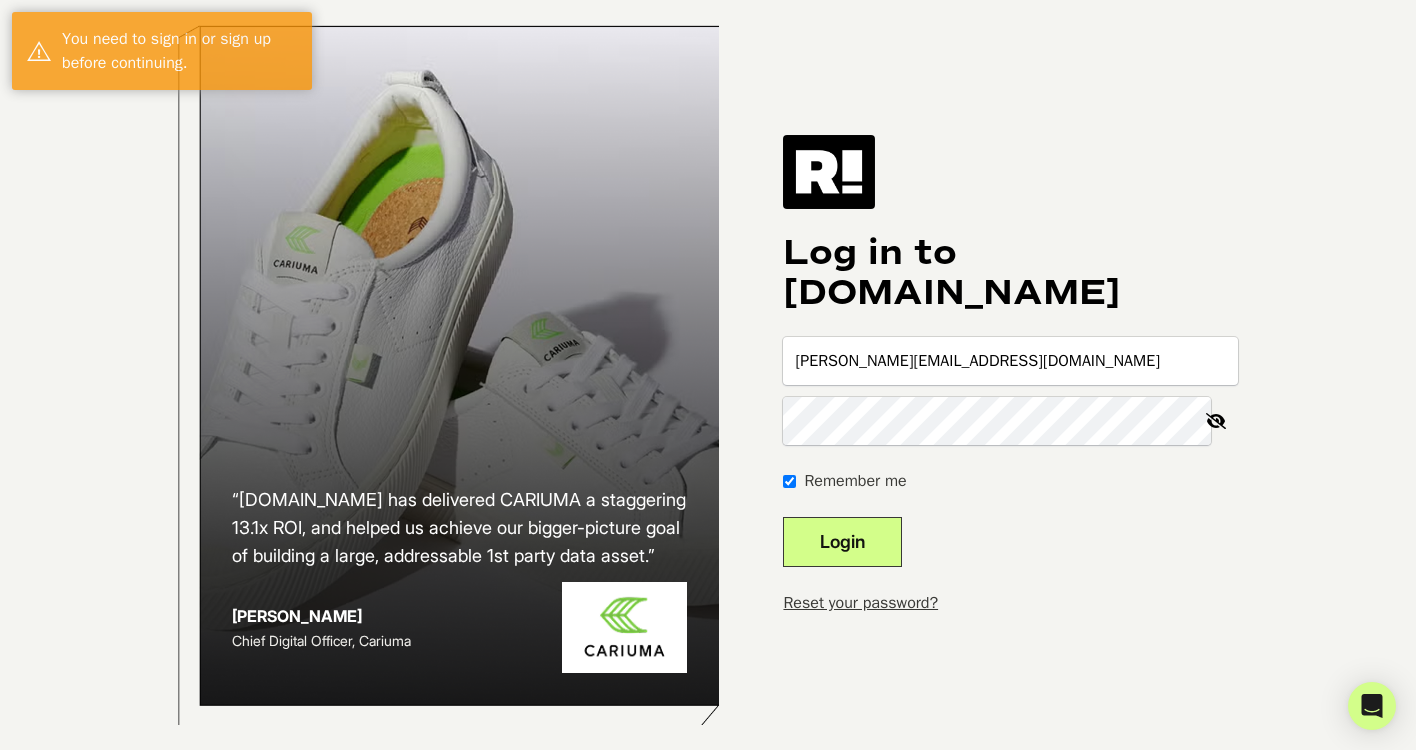 click on "Login" at bounding box center [842, 542] 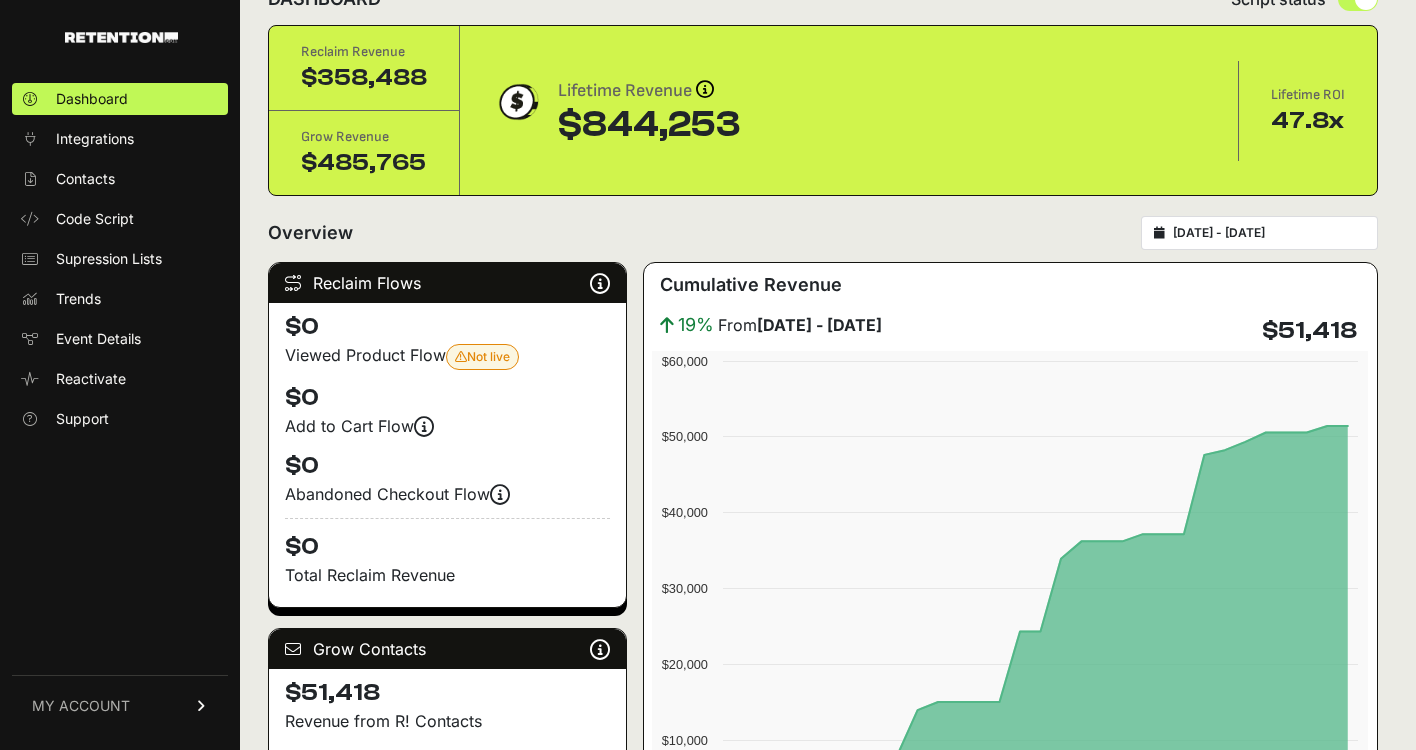 scroll, scrollTop: 258, scrollLeft: 0, axis: vertical 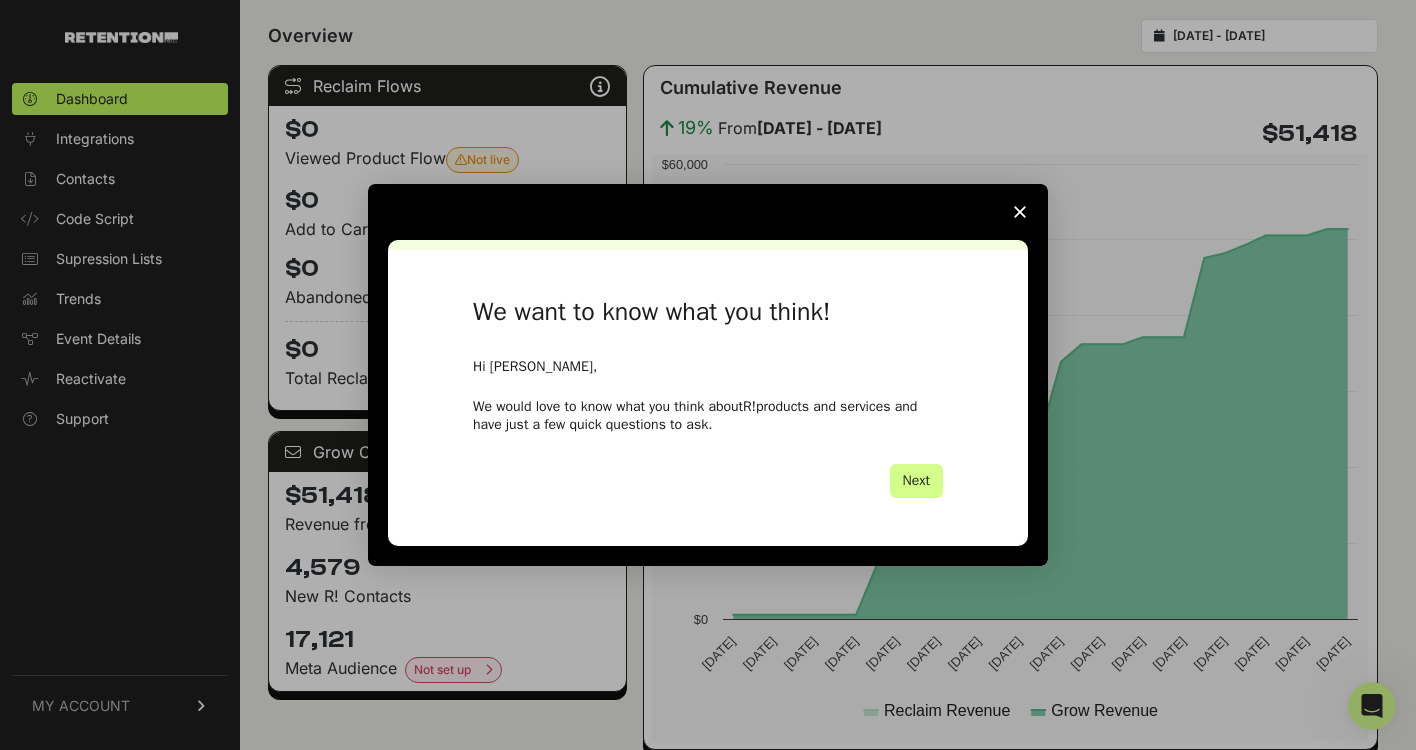 click 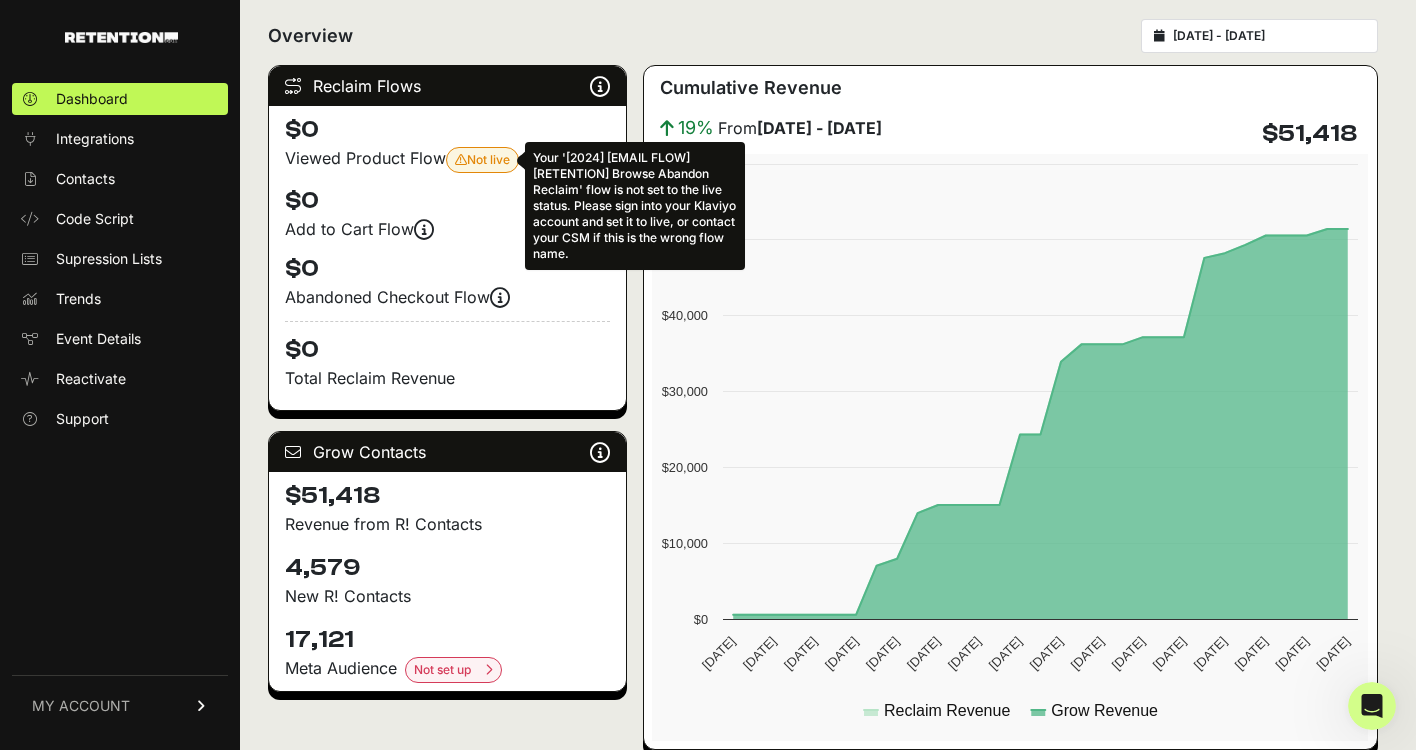 click on "Not live
Your '[2024] [EMAIL FLOW] [RETENTION] Browse Abandon Reclaim' flow is not set to the live status. Please sign into your Klaviyo account and set it to live, or contact your CSM if this is the wrong flow name." at bounding box center [482, 159] 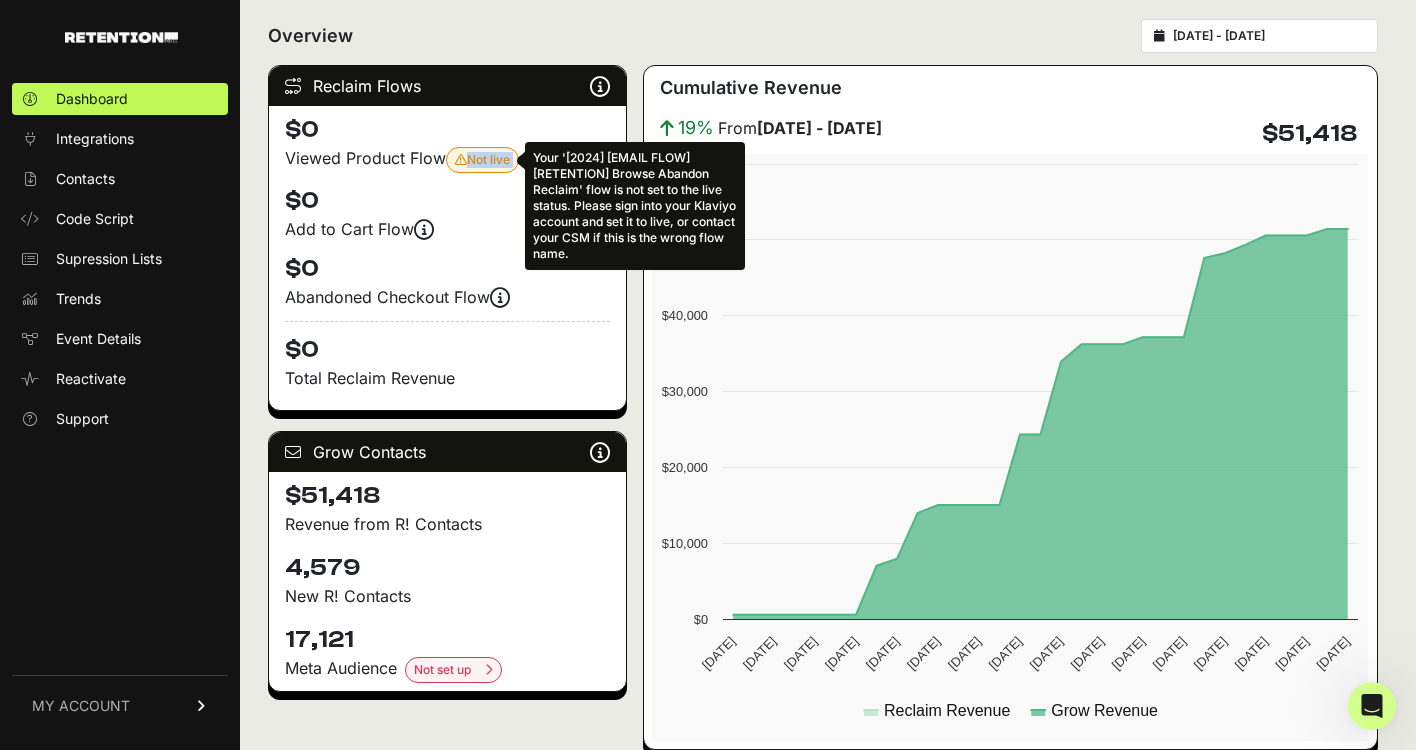 click on "Not live
Your '[2024] [EMAIL FLOW] [RETENTION] Browse Abandon Reclaim' flow is not set to the live status. Please sign into your Klaviyo account and set it to live, or contact your CSM if this is the wrong flow name." at bounding box center (482, 159) 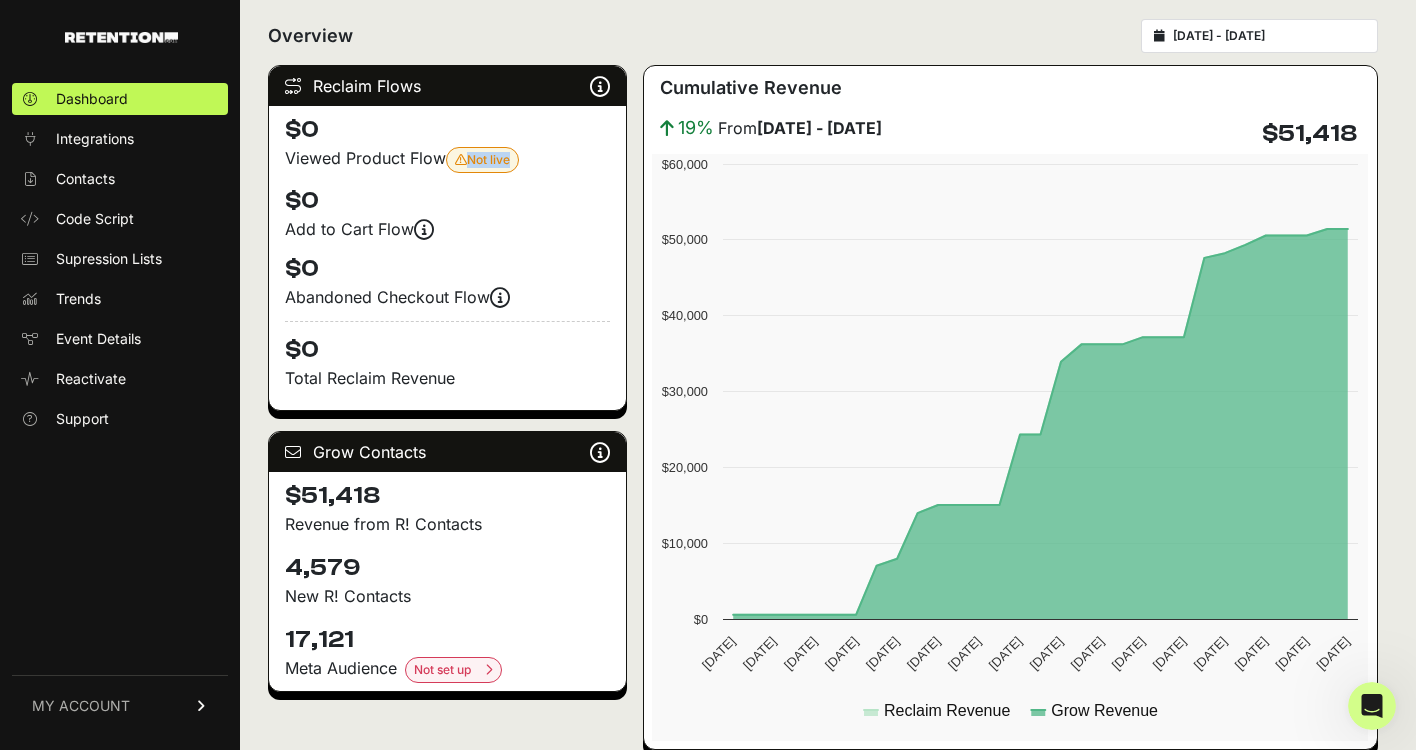 copy on "Not live" 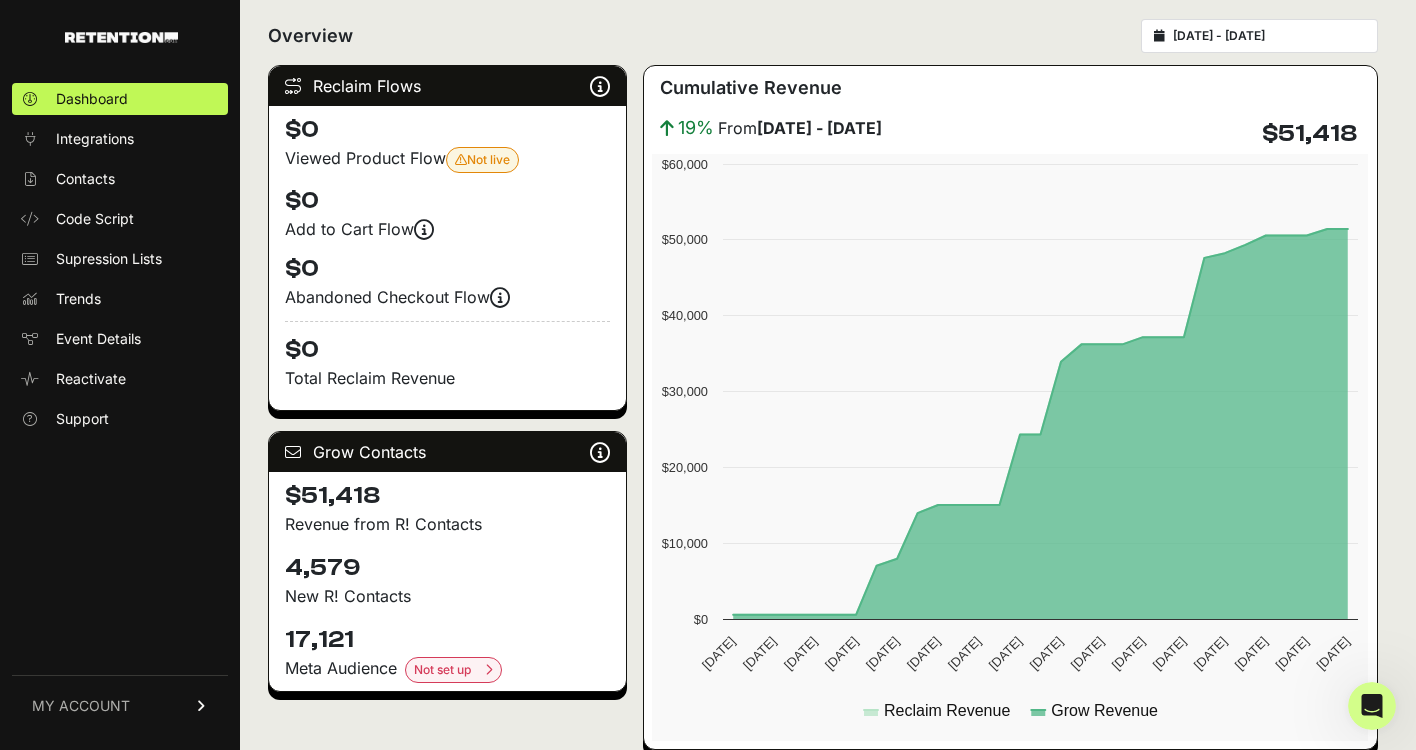 click on "Add to Cart Flow
Events are firing, and revenue is coming soon! Reclaim revenue is updated nightly. Events are firing, and revenue is coming soon! Reclaim revenue is updated nightly." at bounding box center (447, 229) 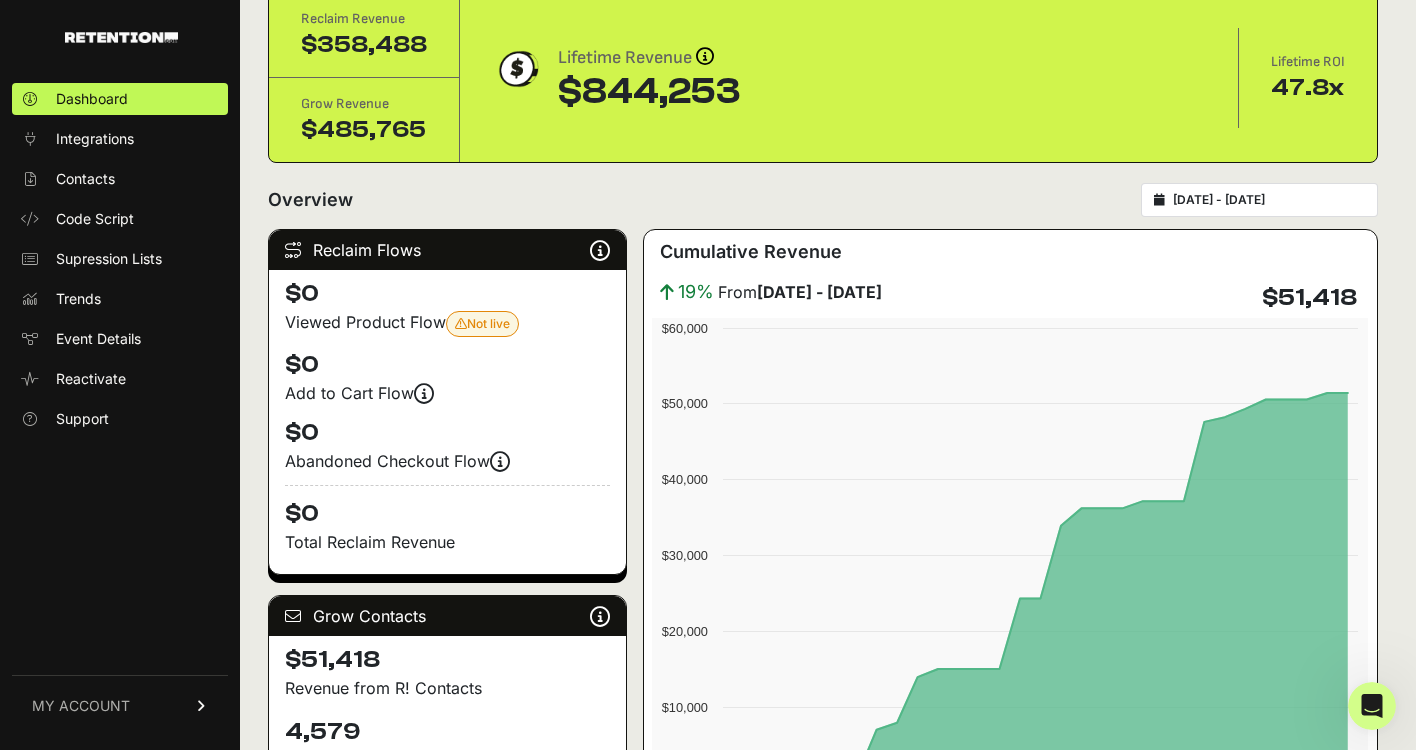 scroll, scrollTop: 38, scrollLeft: 0, axis: vertical 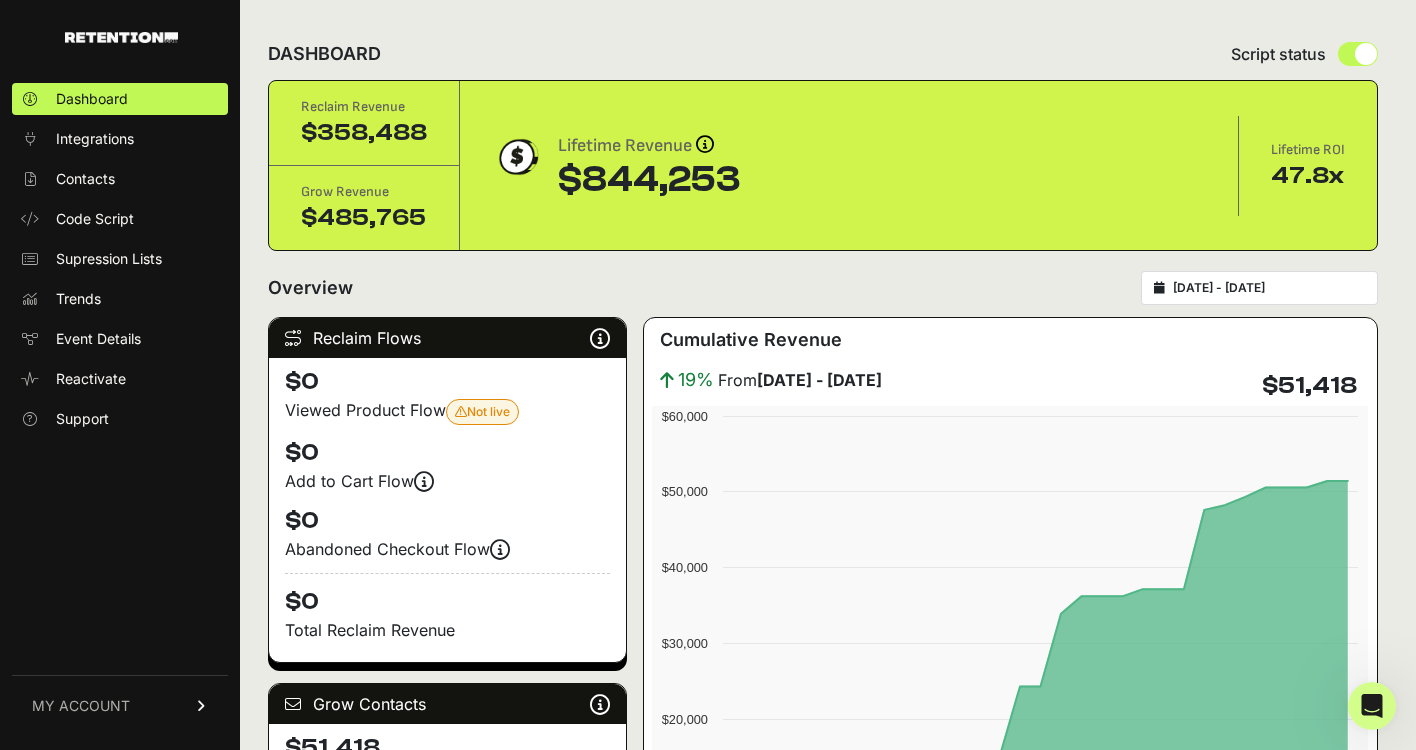 click on "2025-06-09 - 2025-07-09" at bounding box center (1259, 288) 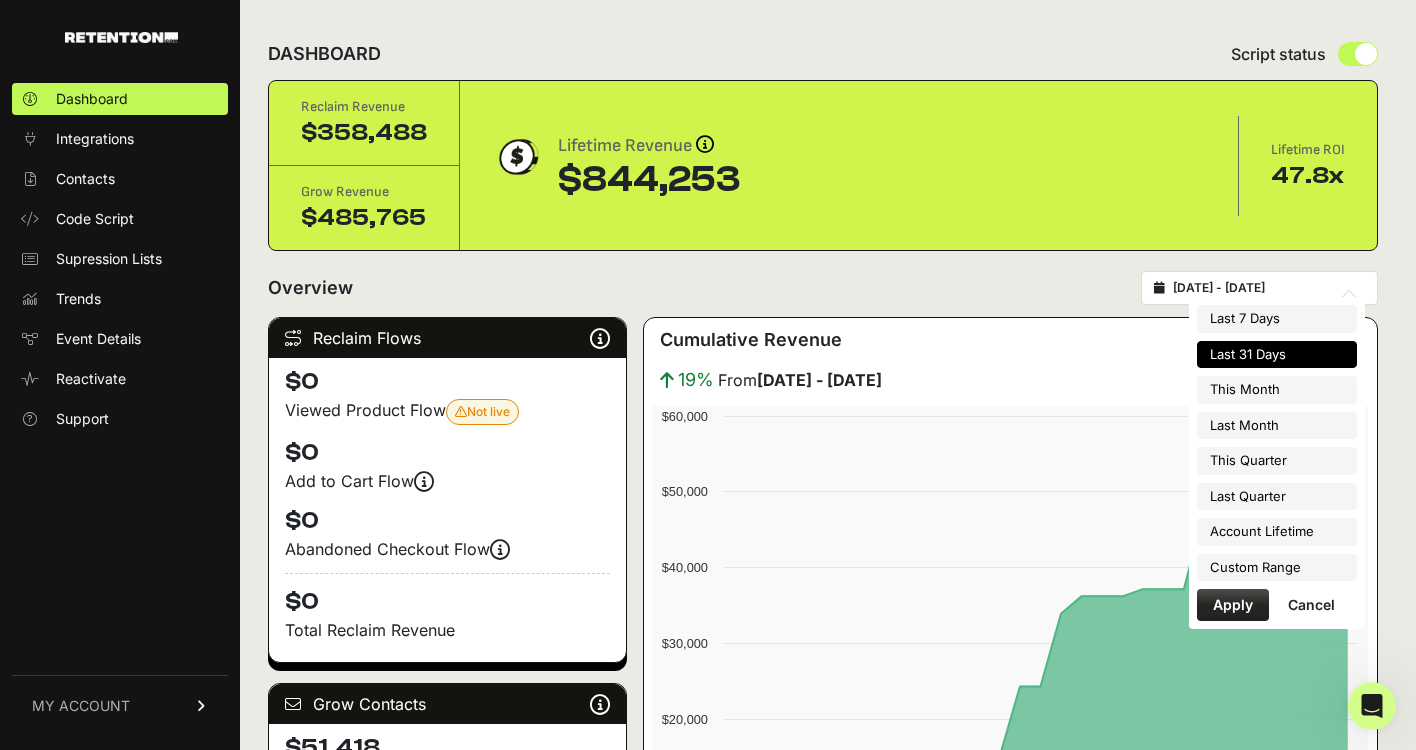 click on "2025-06-09 - 2025-07-09" at bounding box center [1269, 288] 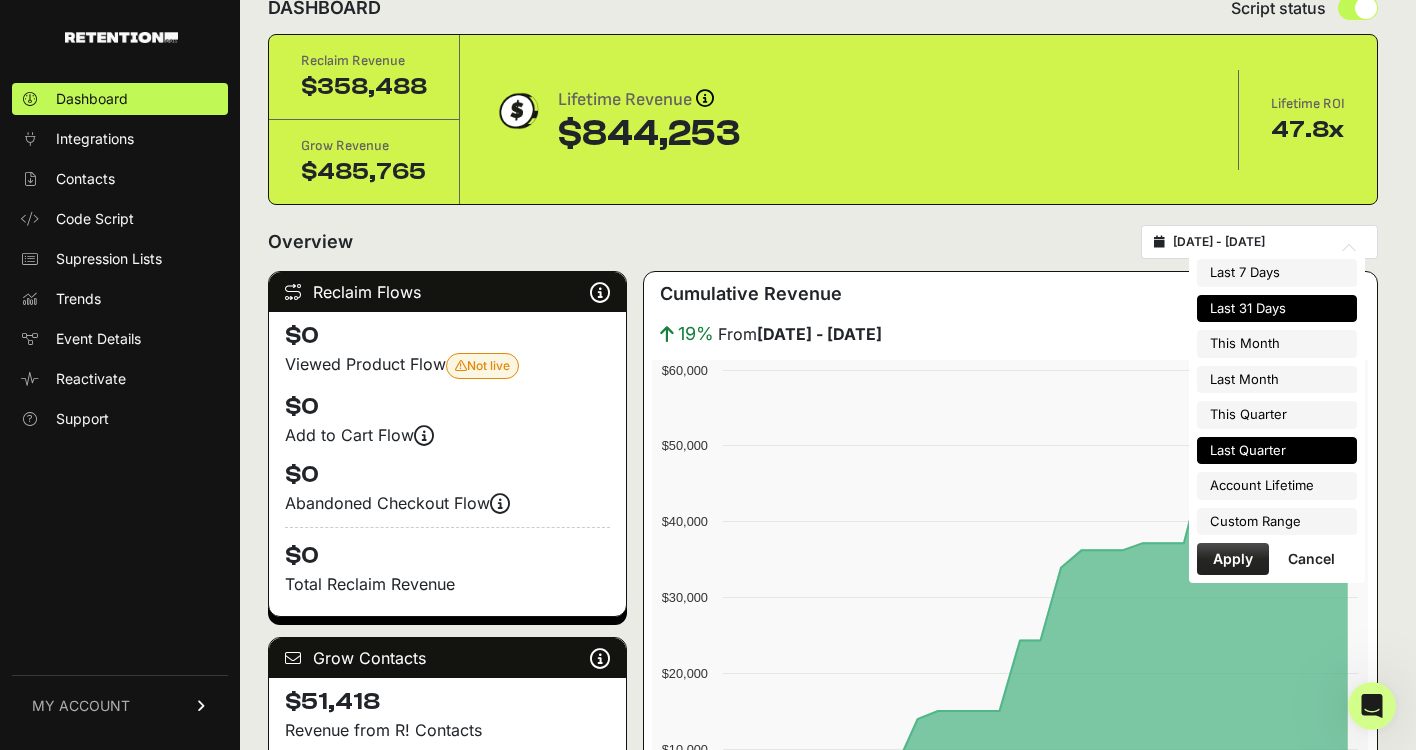 scroll, scrollTop: 49, scrollLeft: 0, axis: vertical 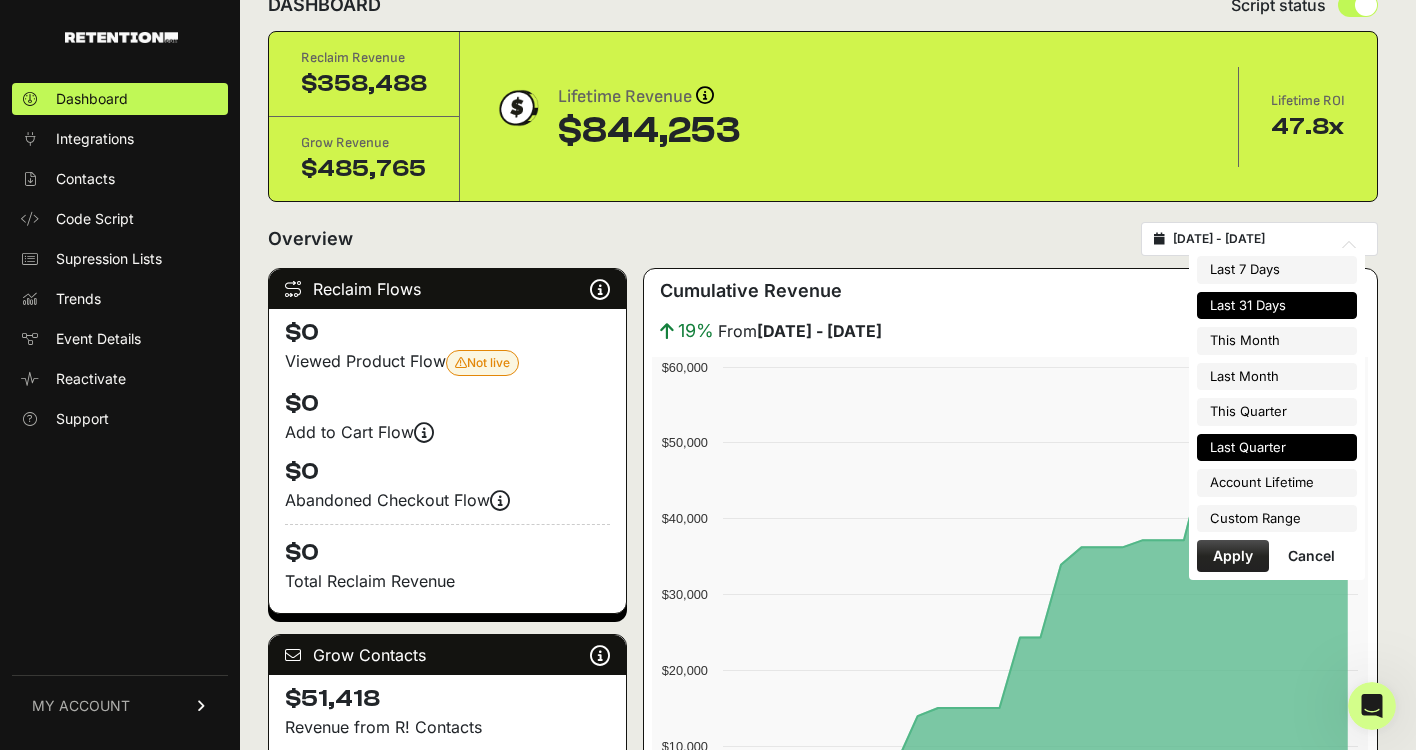 click on "Last Quarter" at bounding box center [1277, 448] 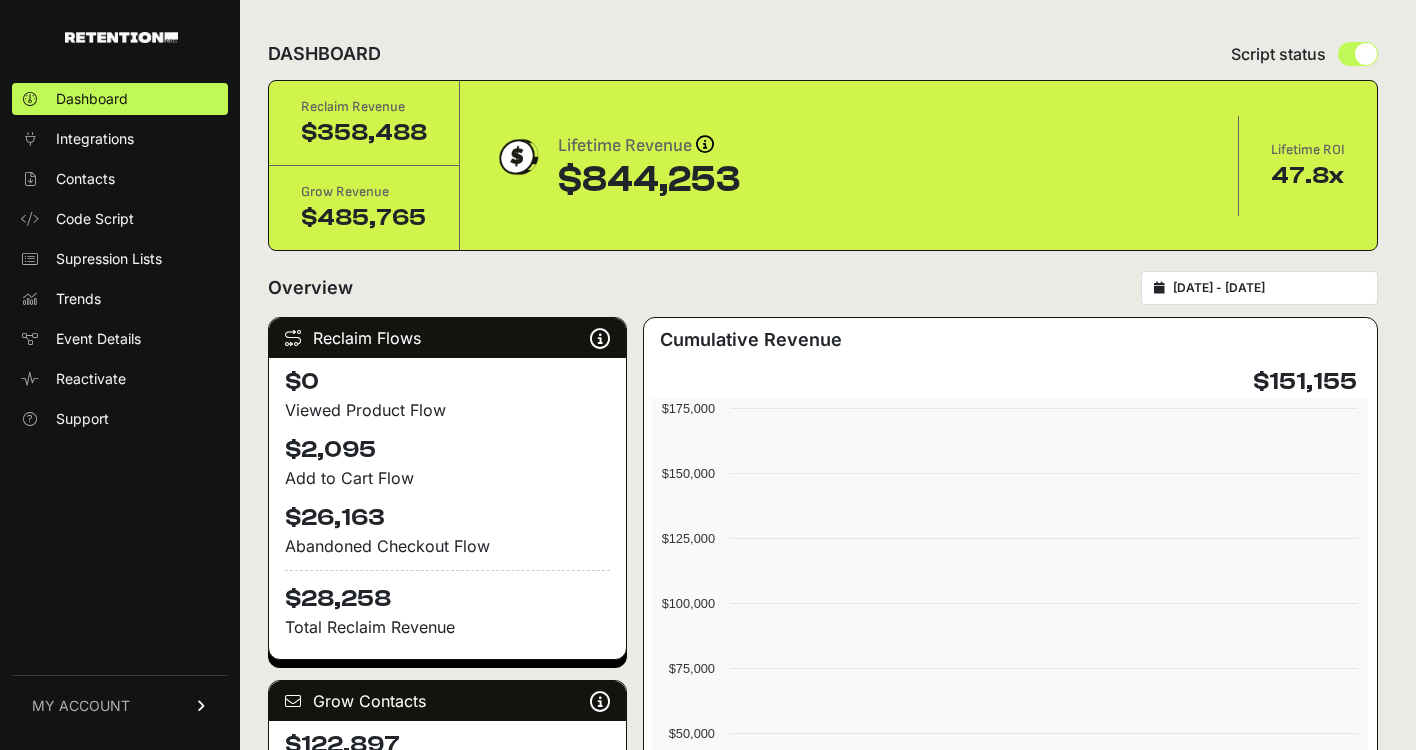 scroll, scrollTop: 0, scrollLeft: 0, axis: both 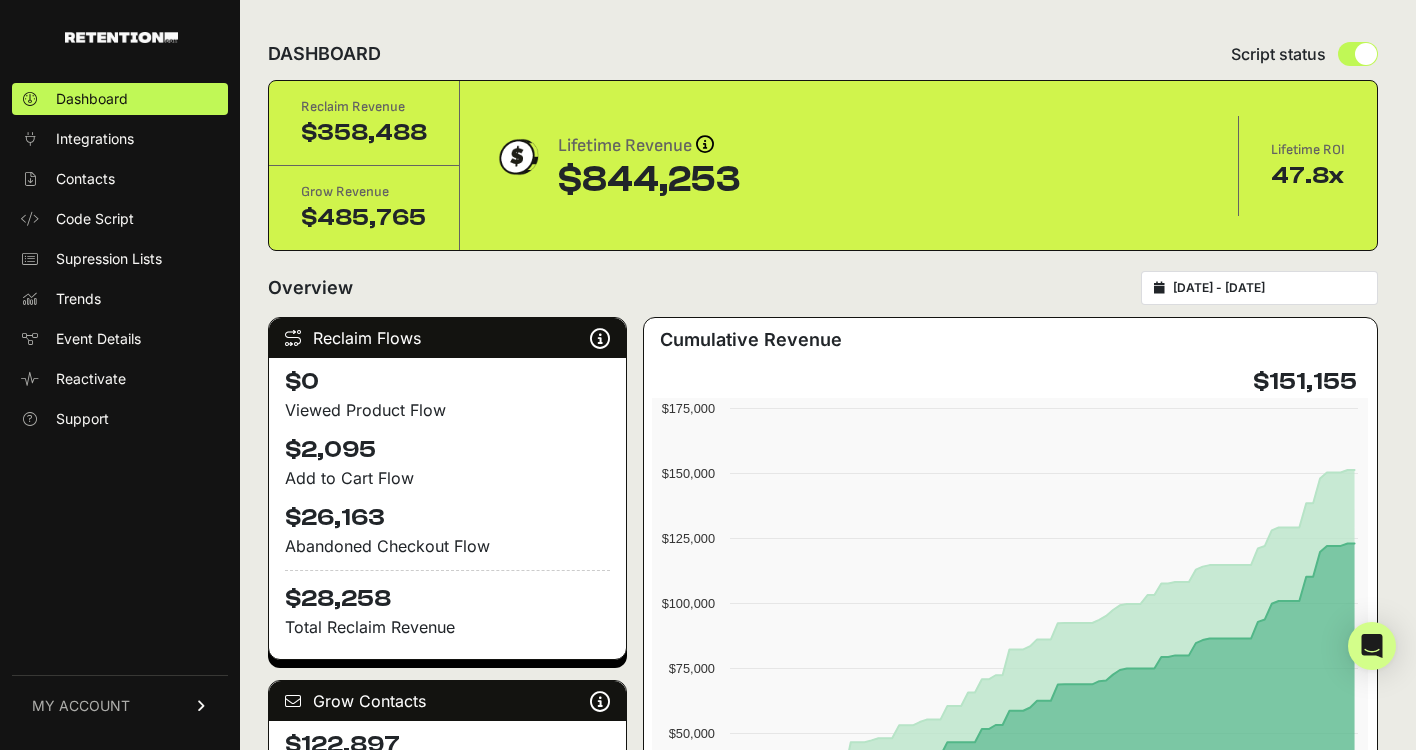 click on "[DATE] - [DATE]" at bounding box center (1269, 288) 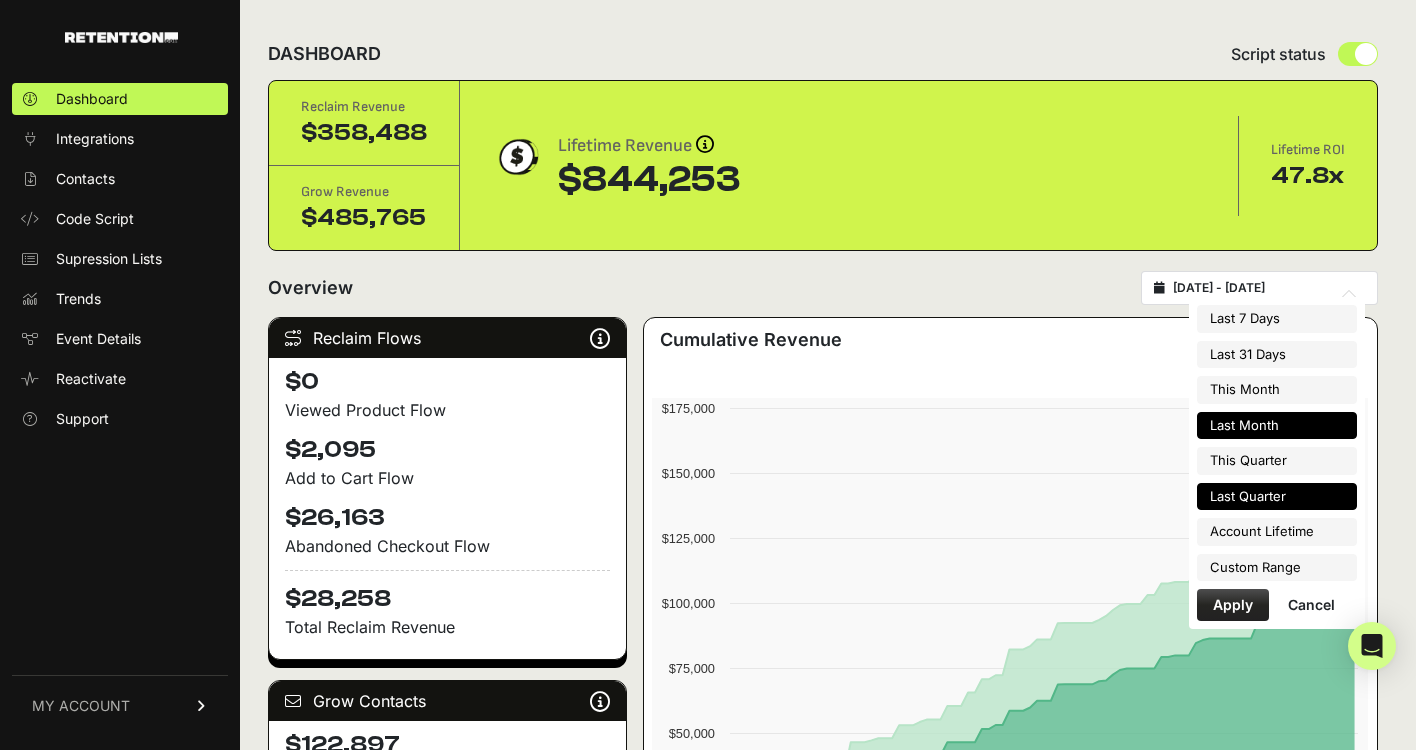 click on "Last Month" at bounding box center [1277, 426] 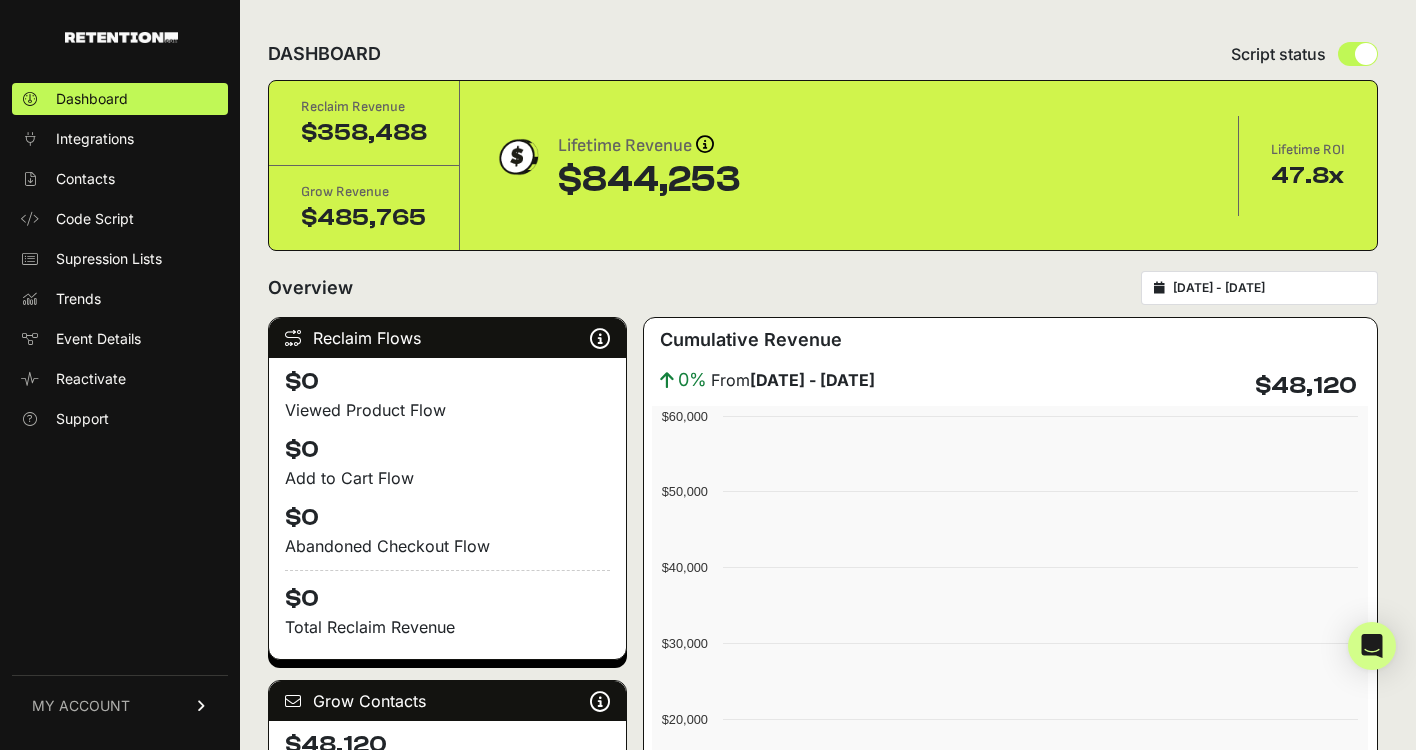scroll, scrollTop: 0, scrollLeft: 0, axis: both 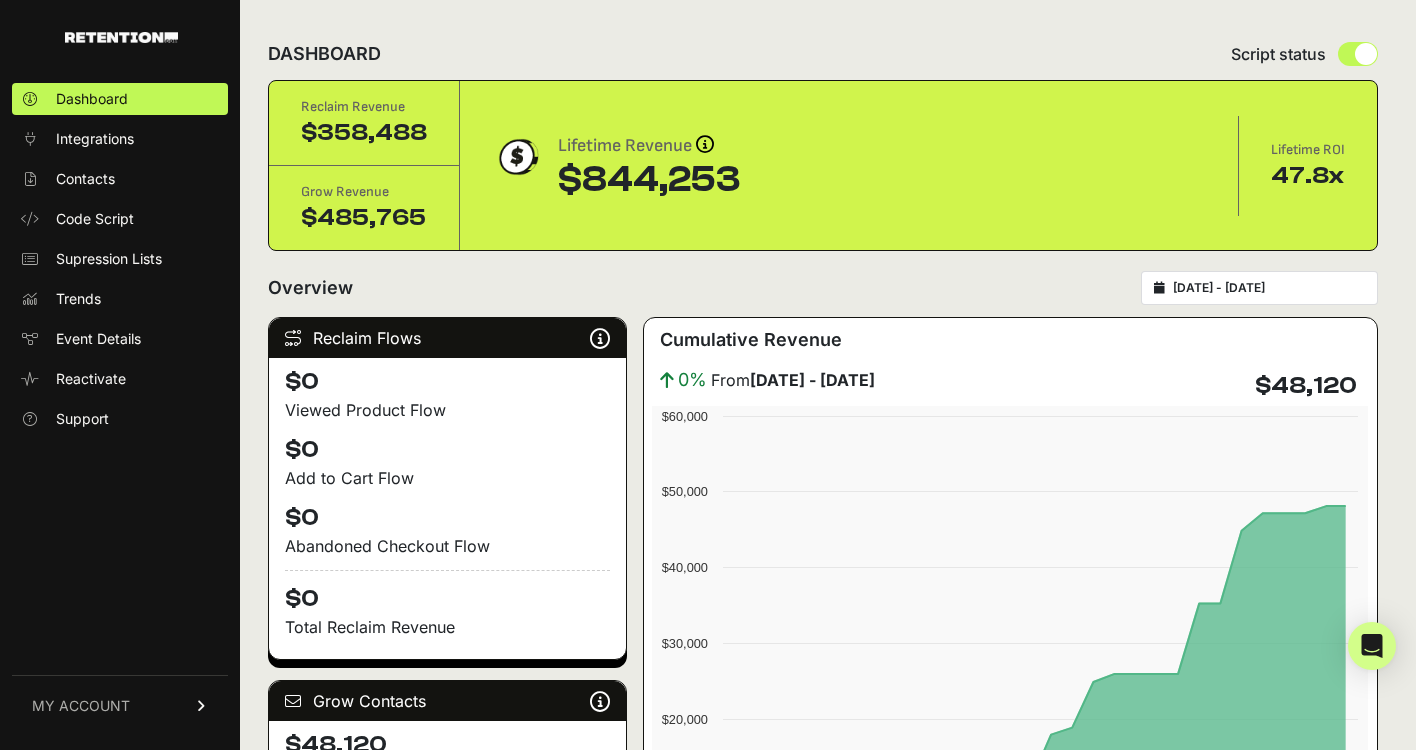 click on "[DATE] - [DATE]" at bounding box center (1269, 288) 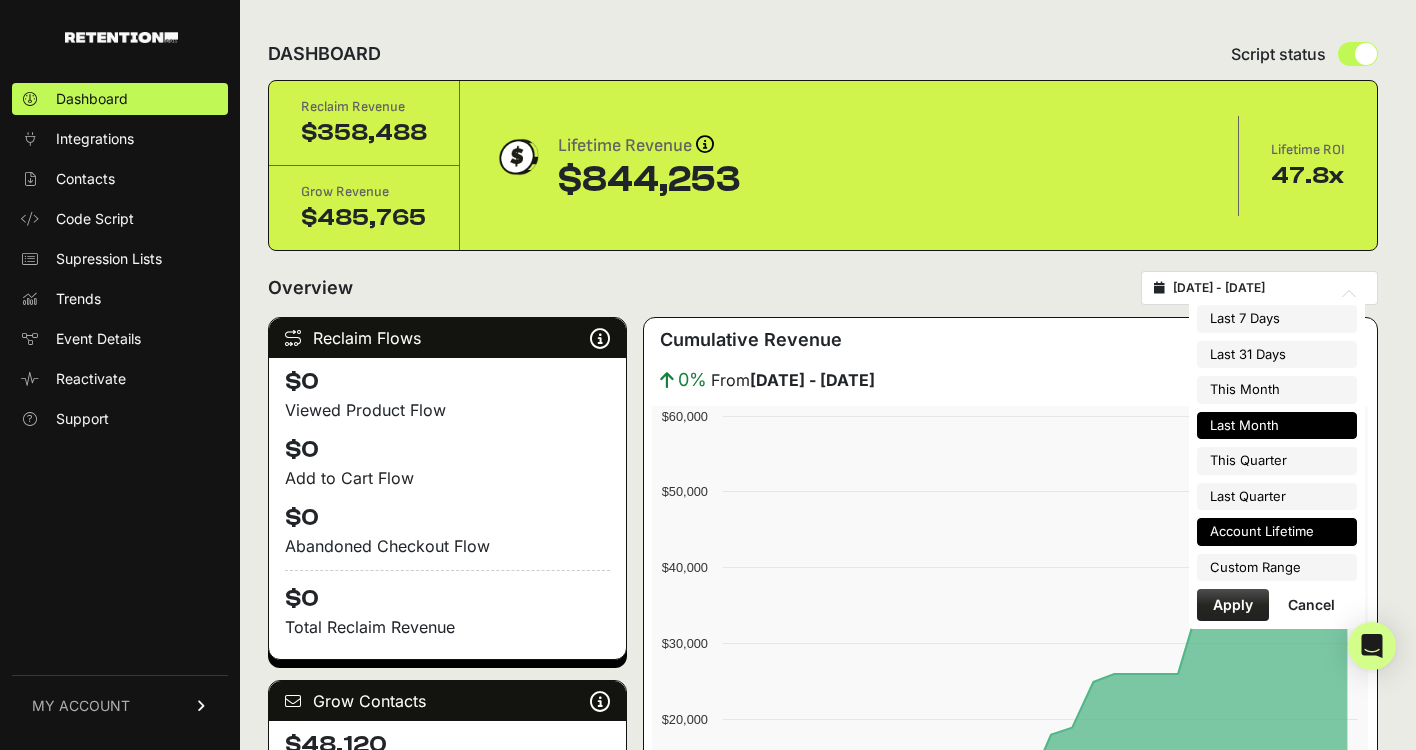 type on "[DATE]" 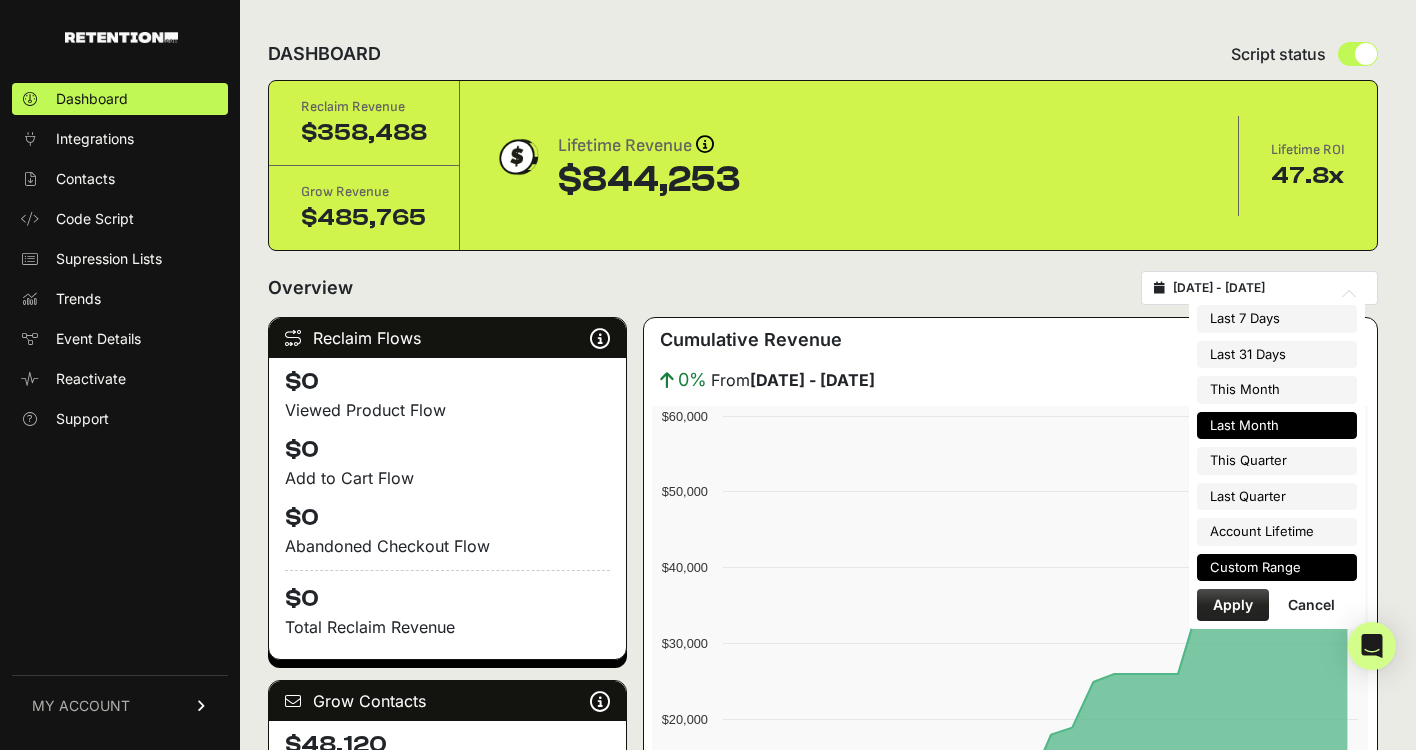 type on "2025-06-01" 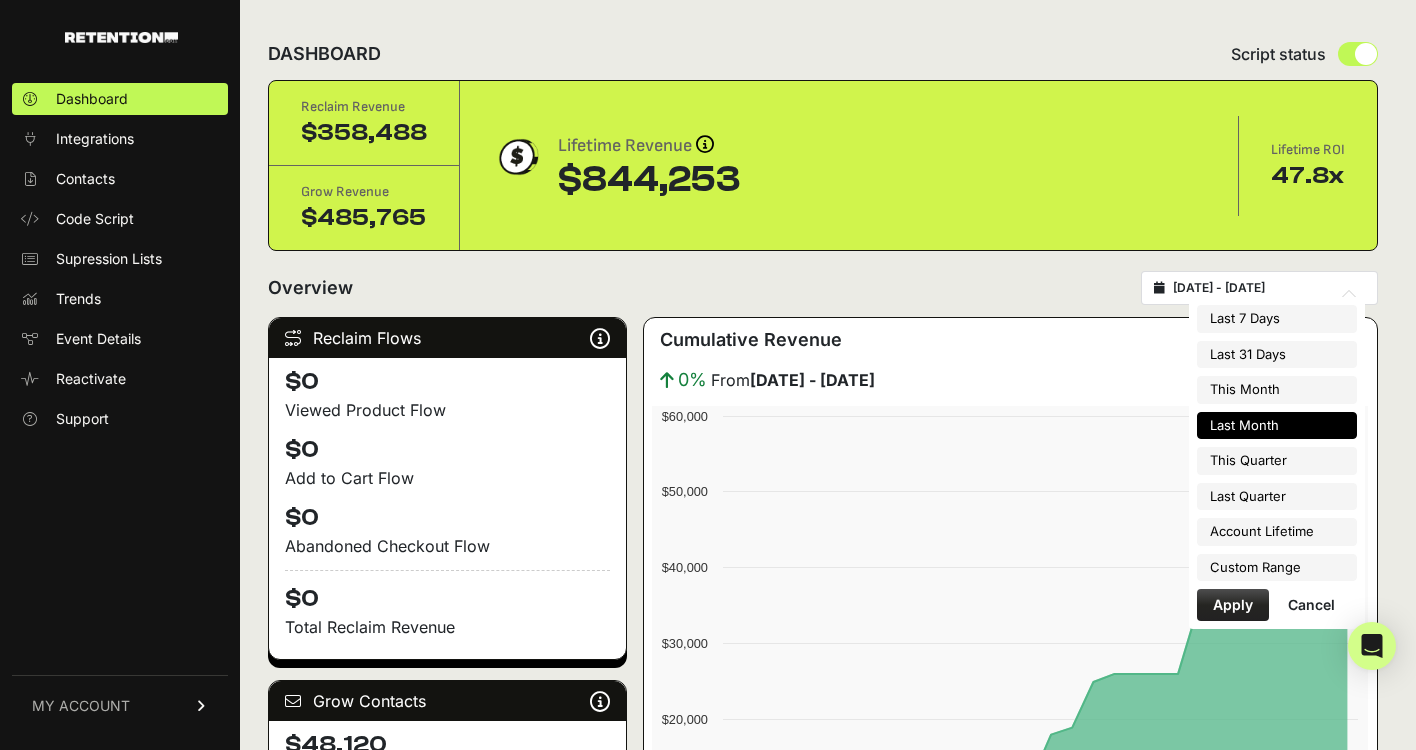 type on "2024-01-05" 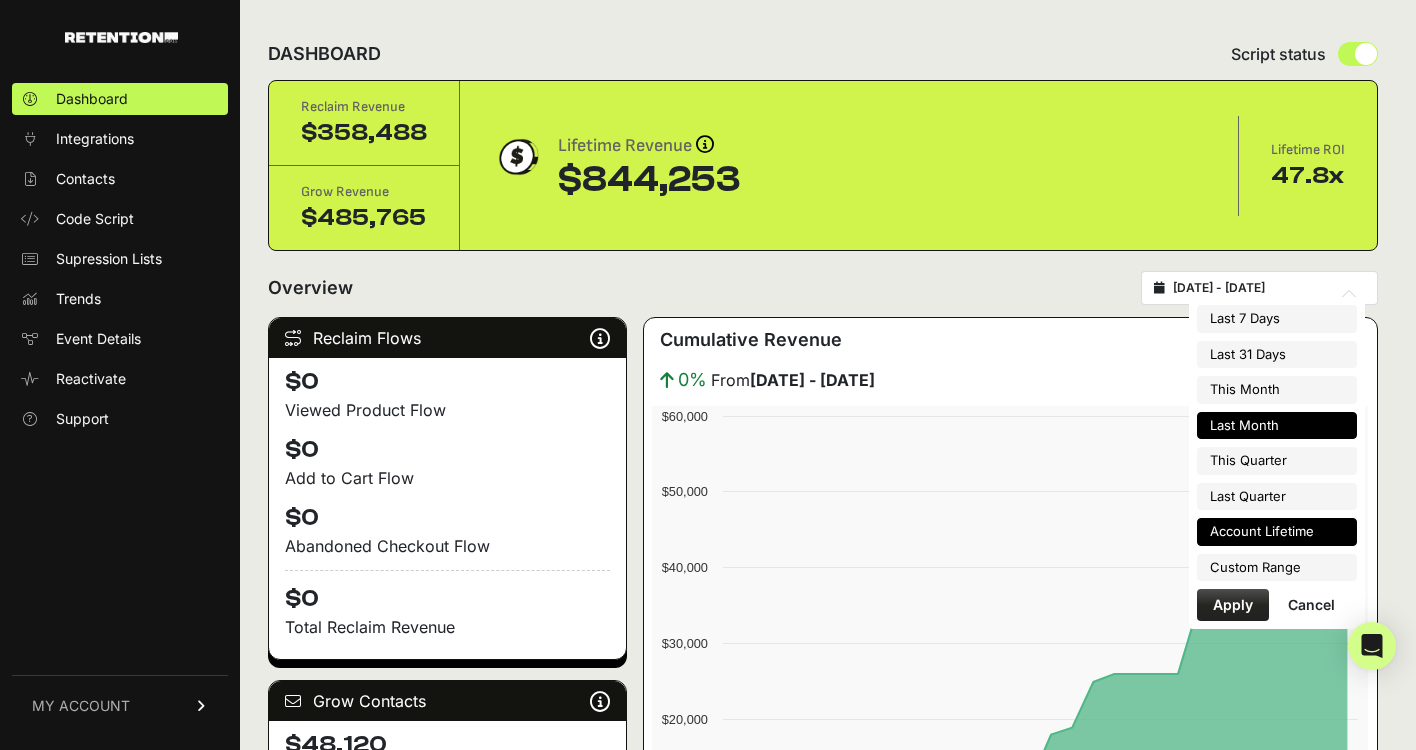 type on "2024-01-05" 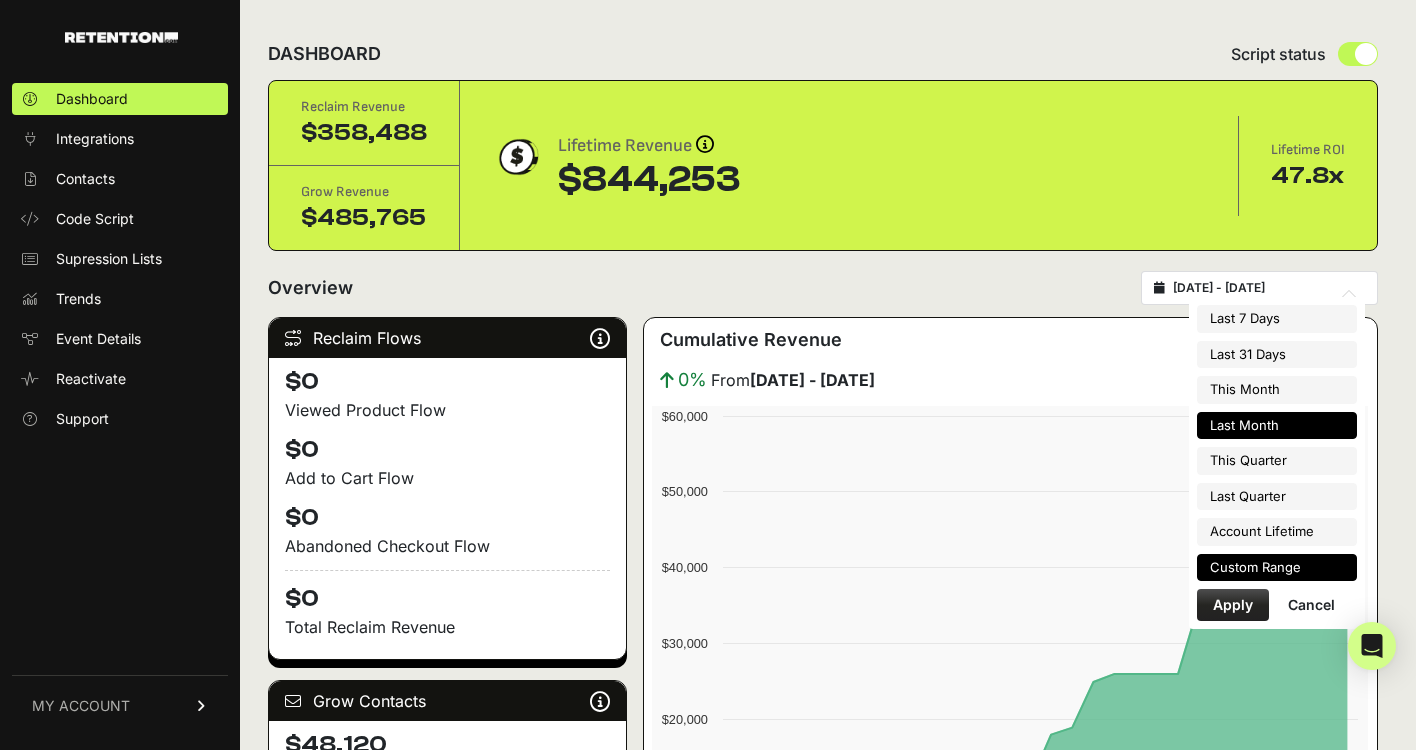 type on "2025-06-01" 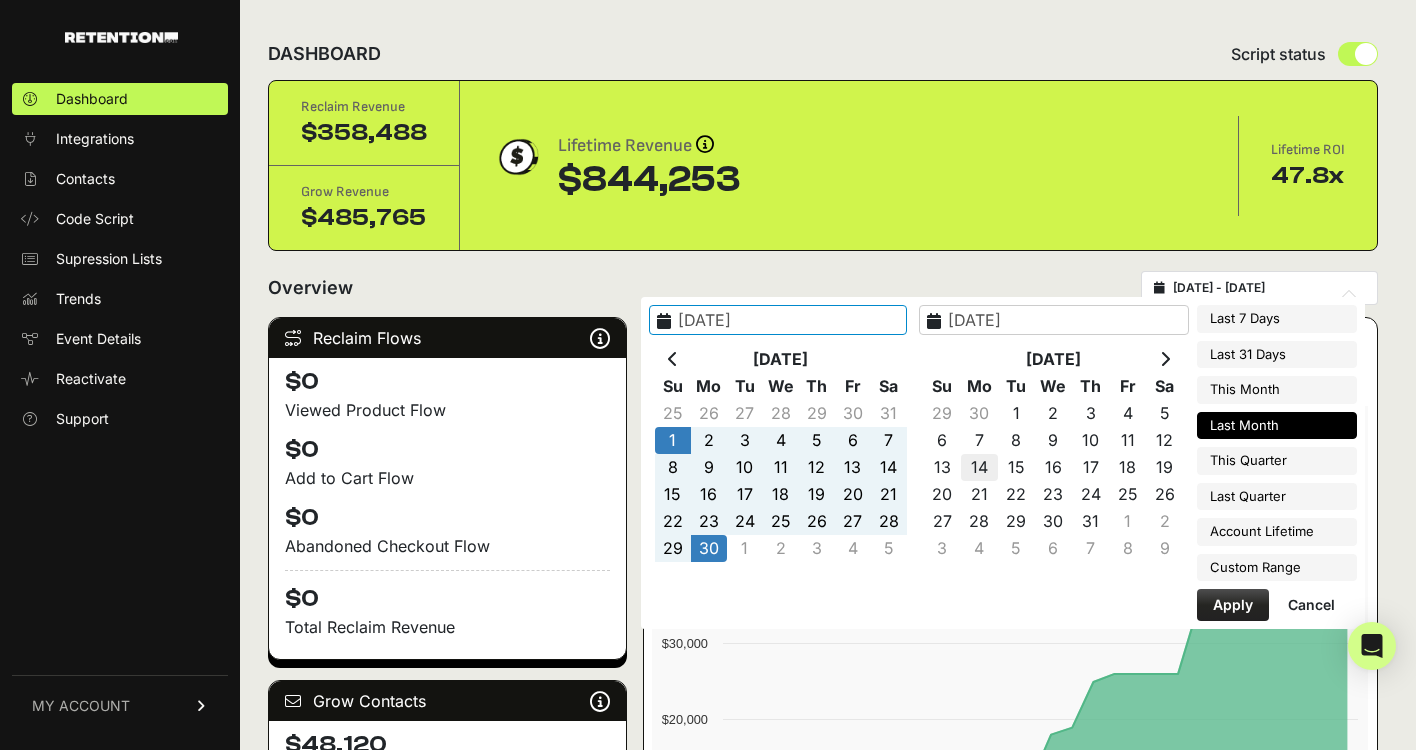 type on "2024-01-05" 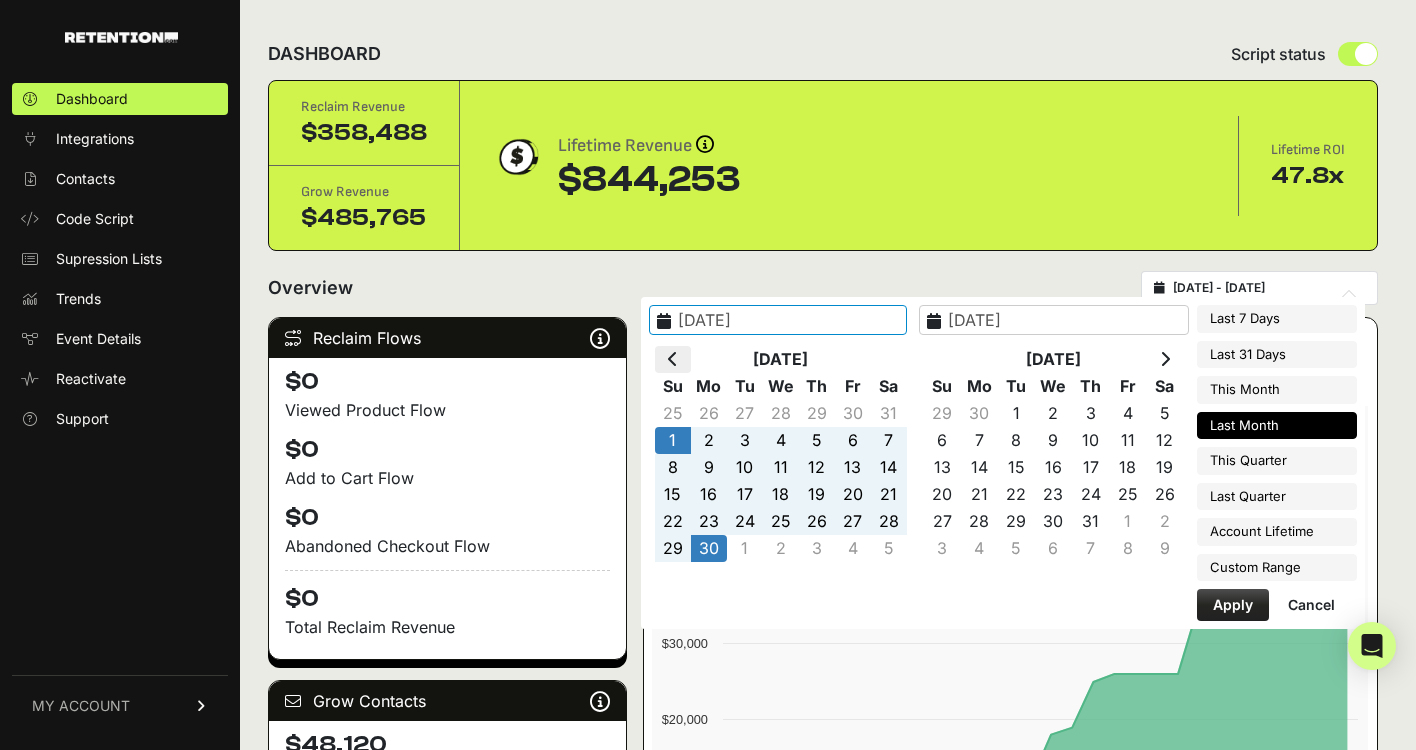 click at bounding box center [673, 359] 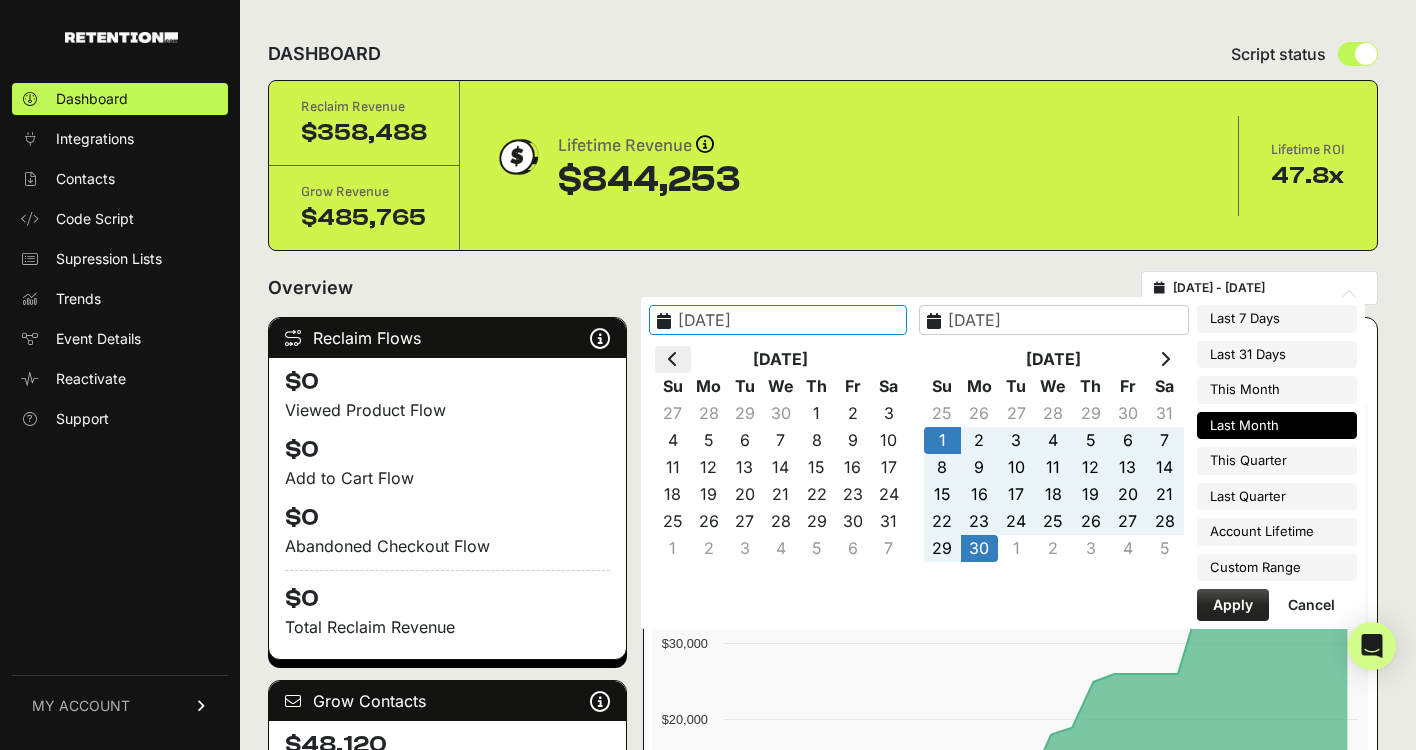 click at bounding box center [673, 359] 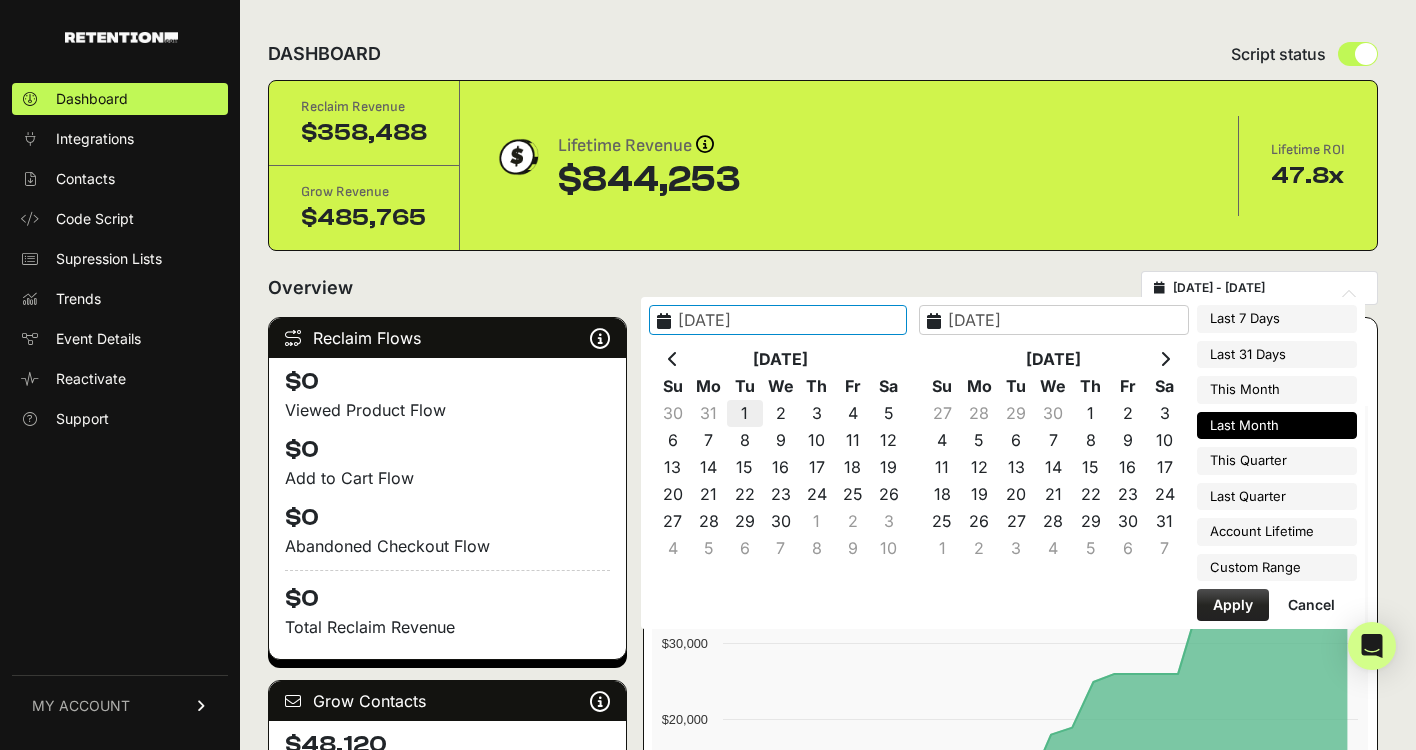 type on "[DATE]" 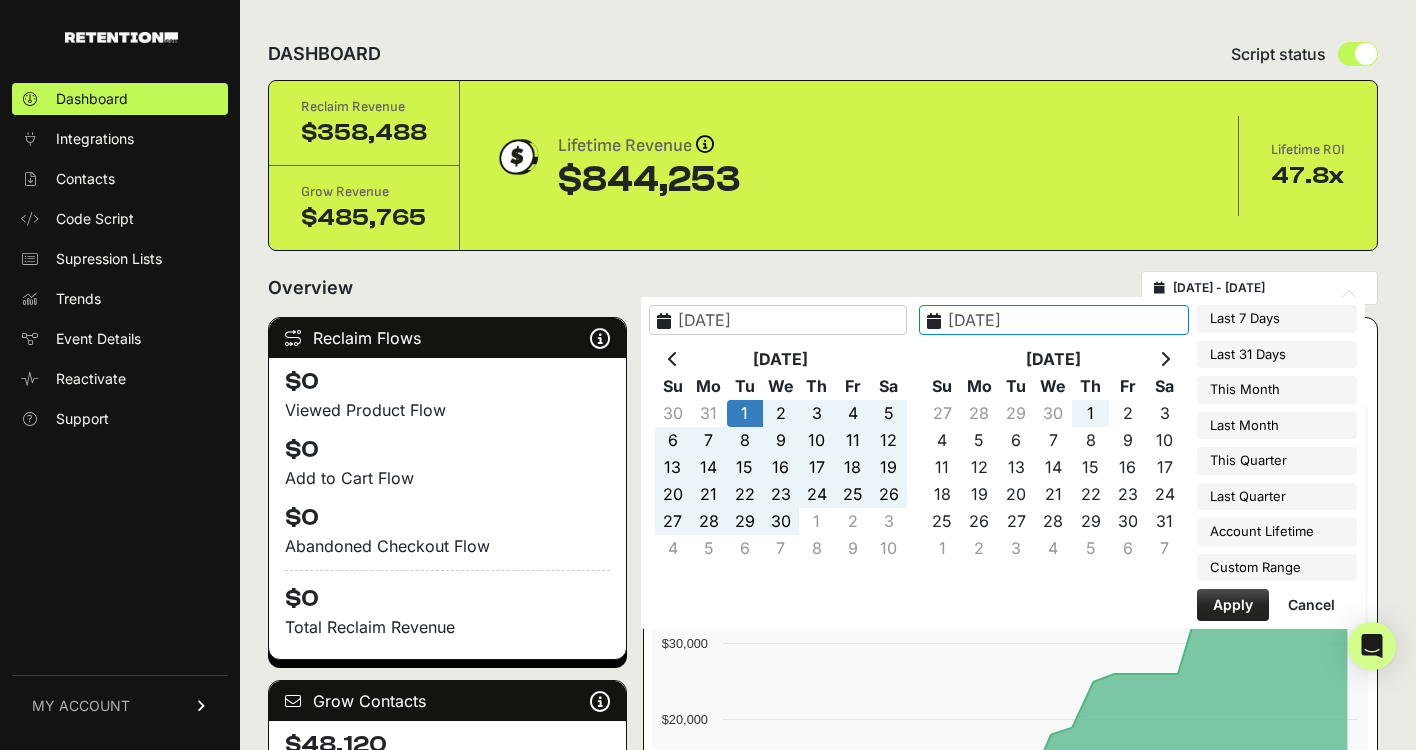 type on "[DATE]" 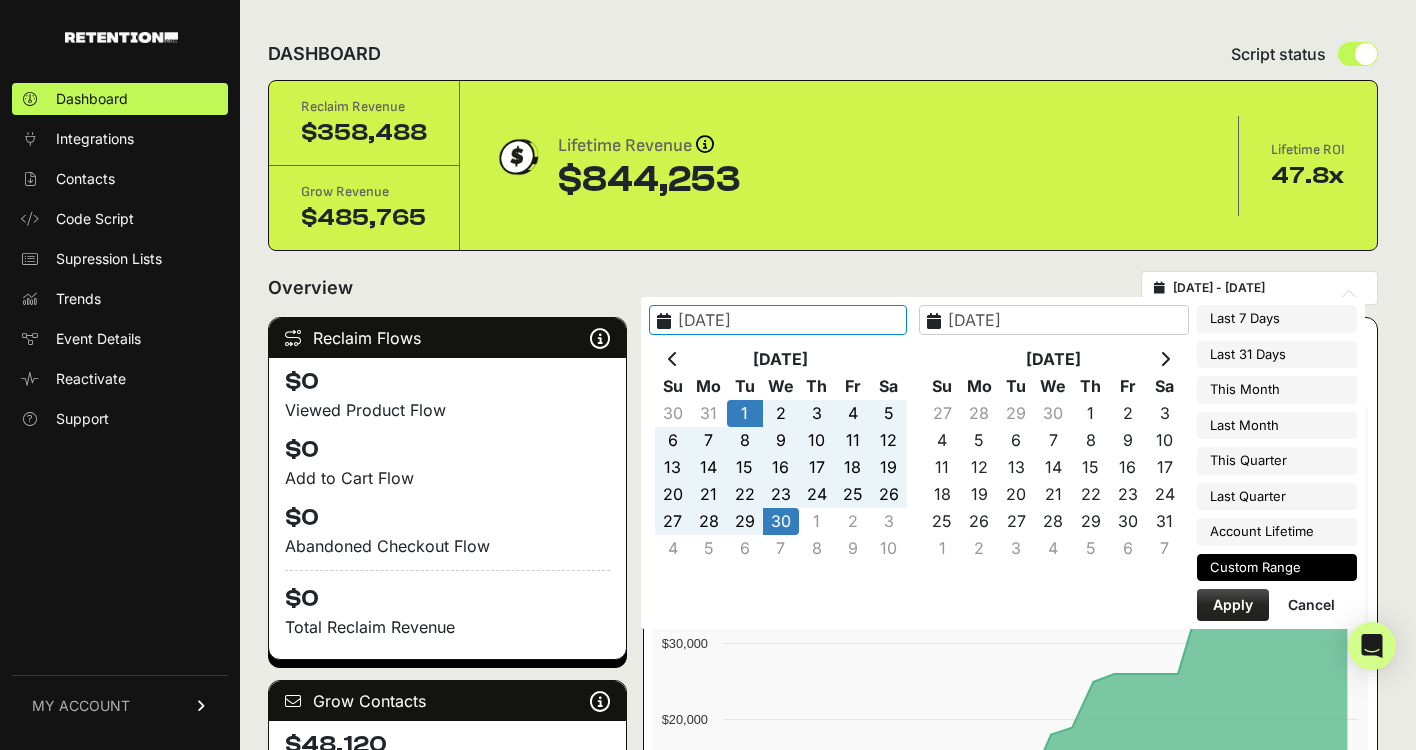 type on "2025-04-01" 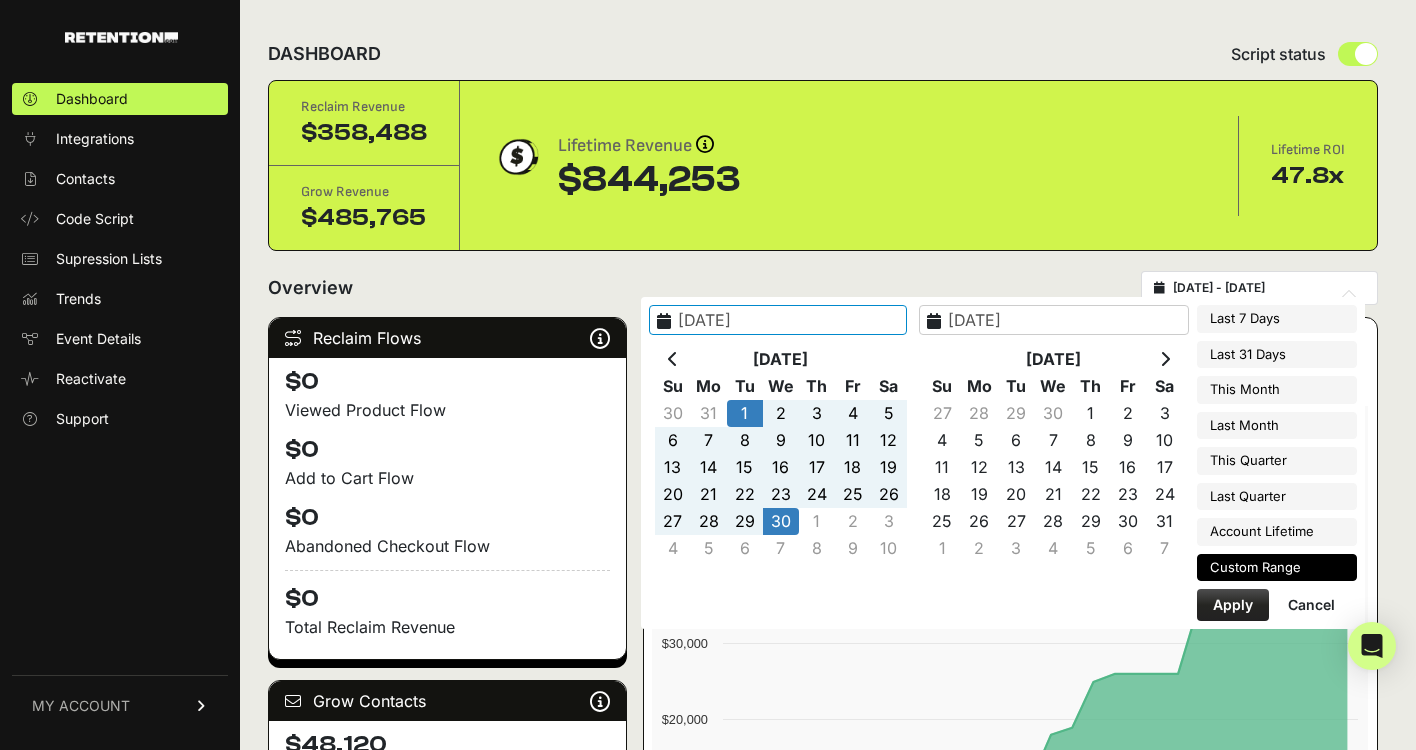click on "Apply" at bounding box center [1233, 605] 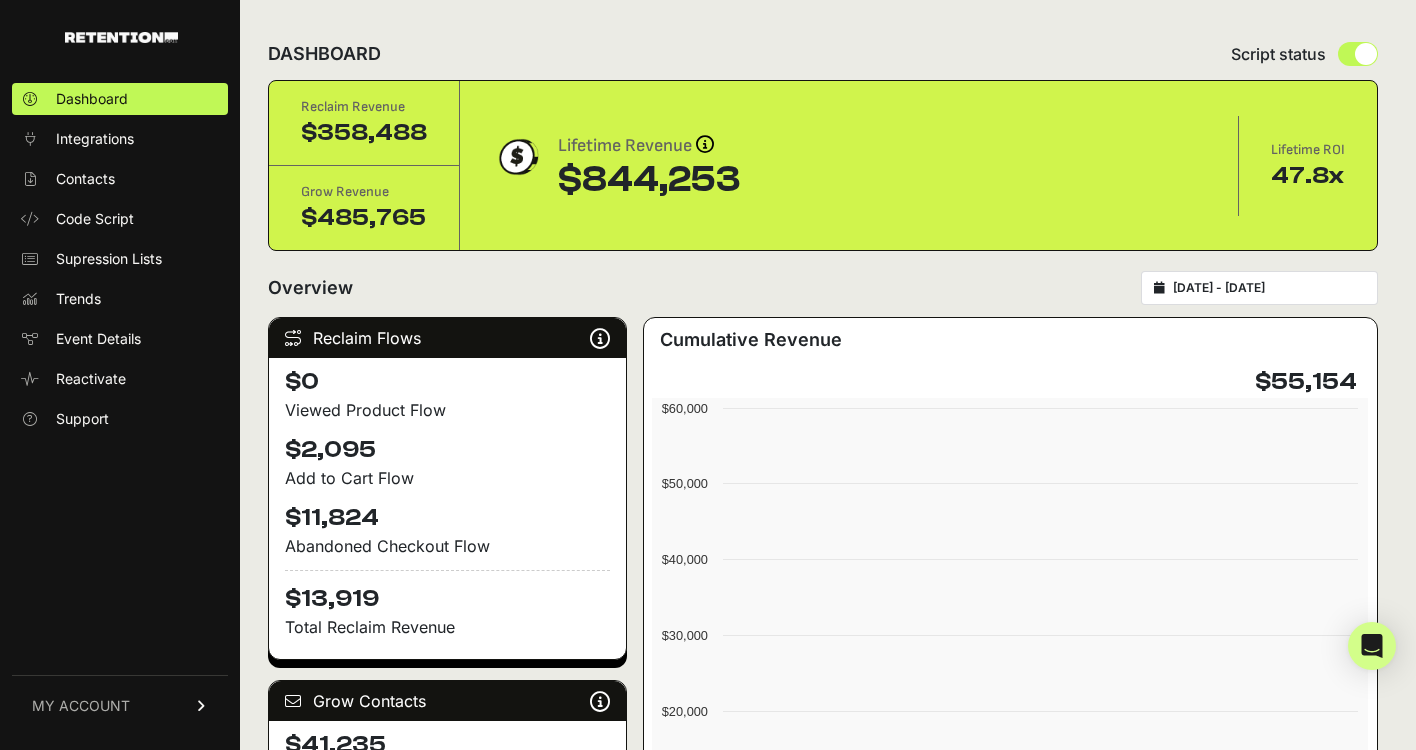 scroll, scrollTop: 0, scrollLeft: 0, axis: both 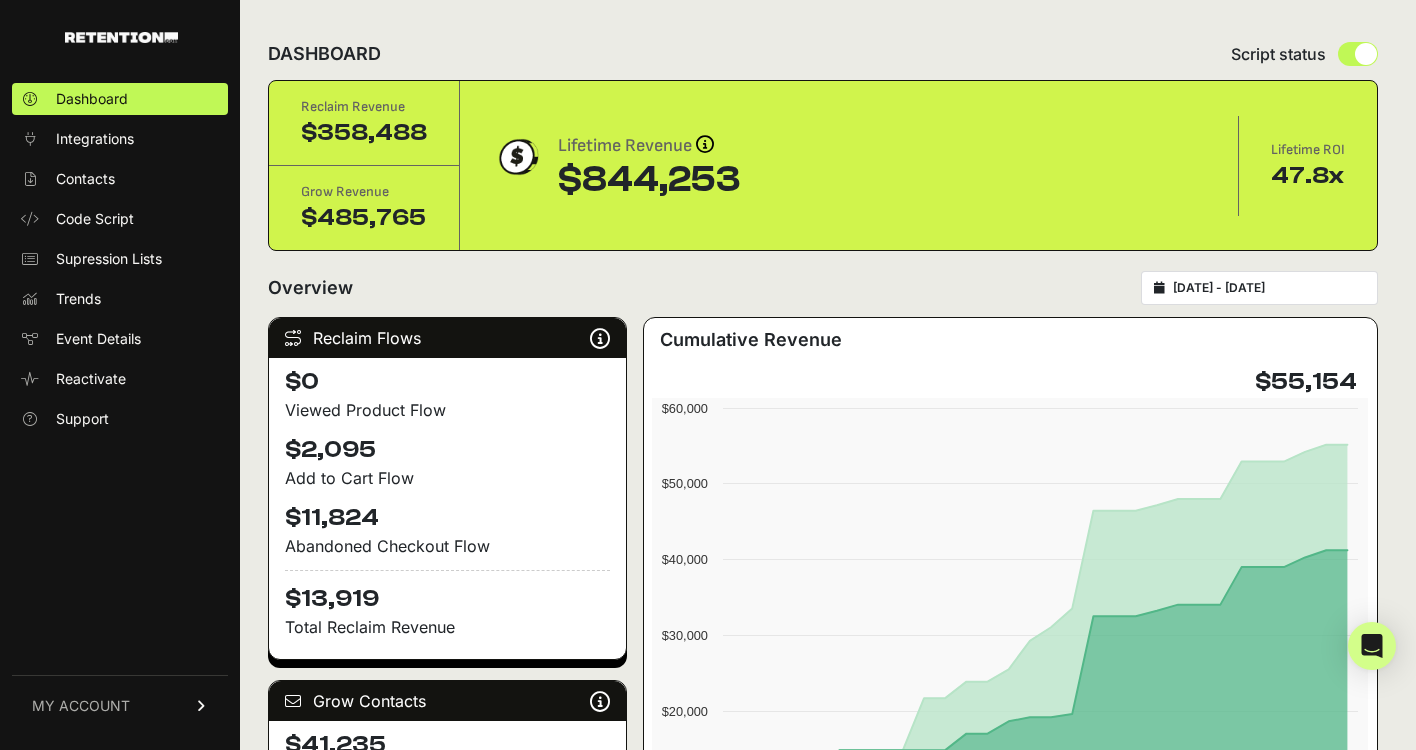 click on "[DATE] - [DATE]" at bounding box center [1259, 288] 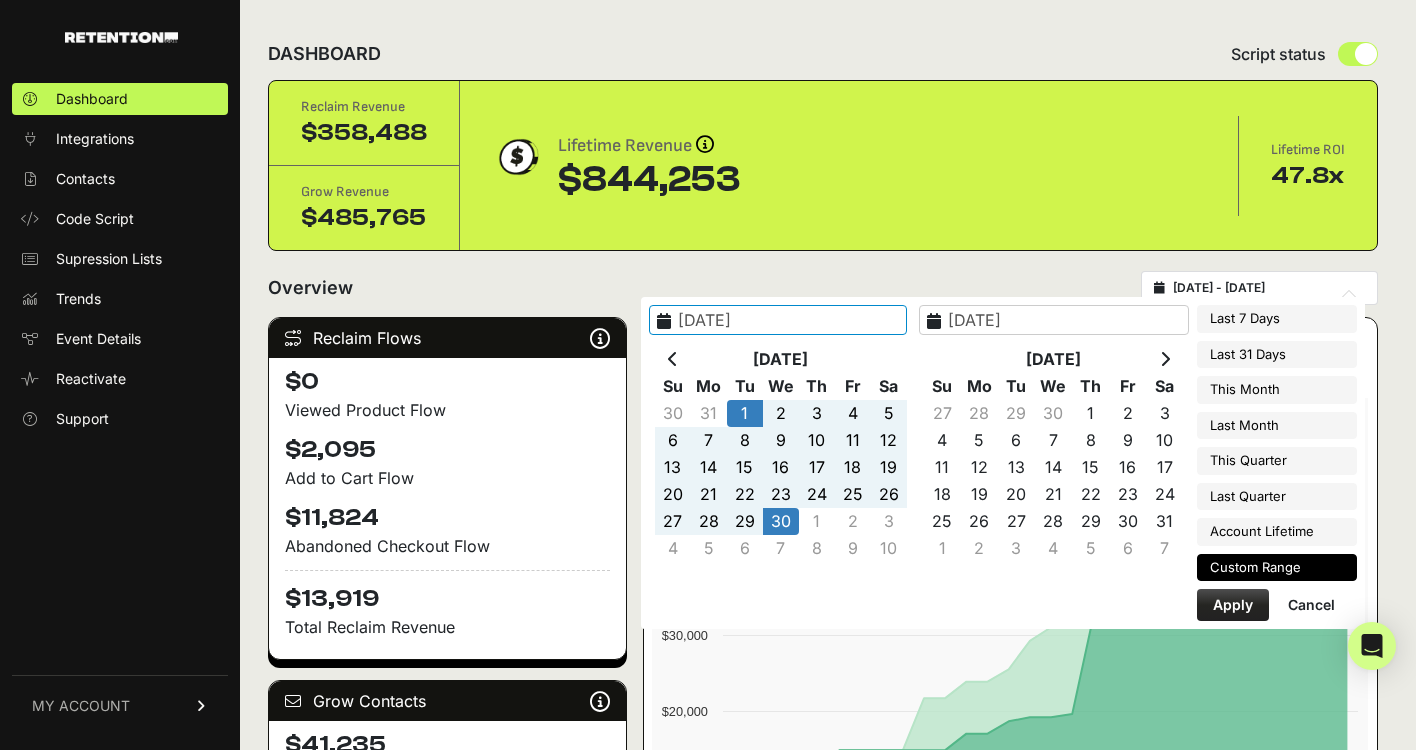 click on "[DATE] - [DATE]" at bounding box center (1269, 288) 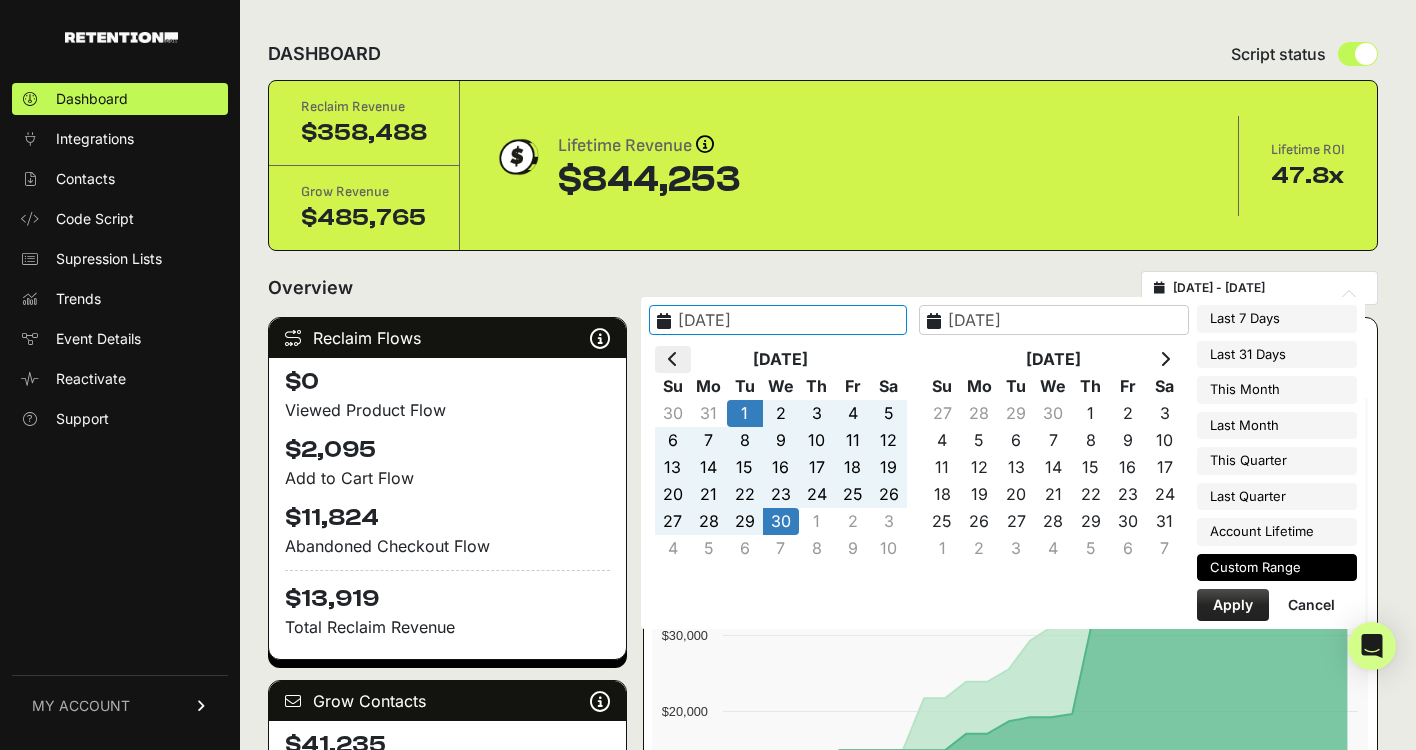 click at bounding box center [673, 359] 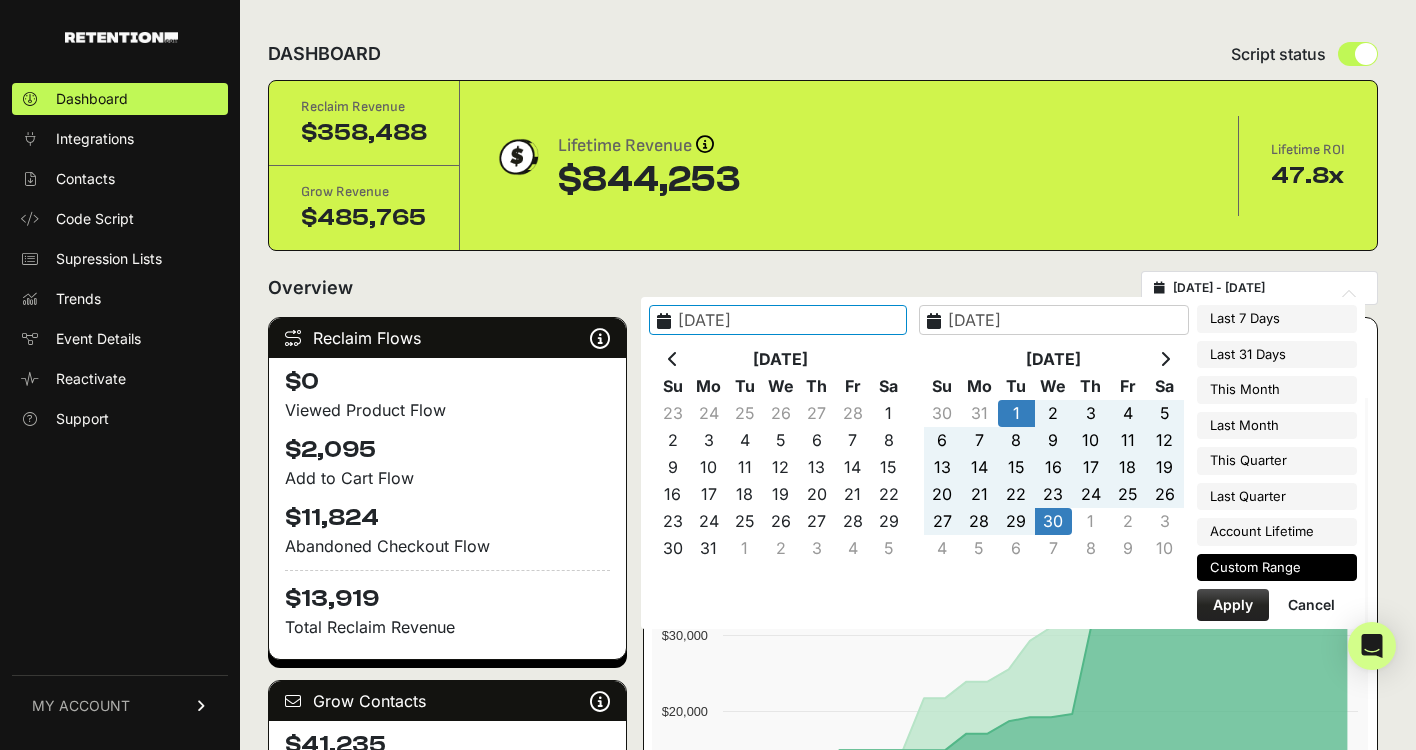 click at bounding box center (673, 359) 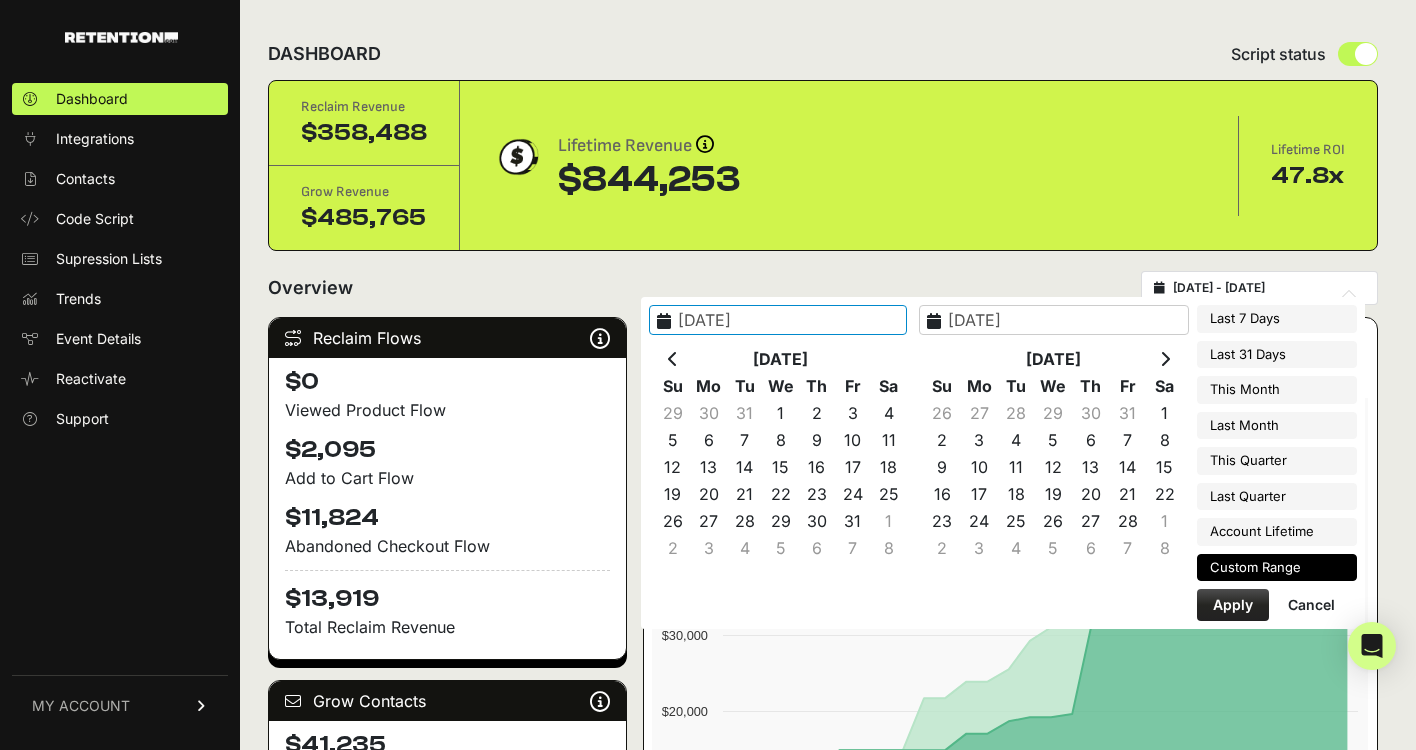 click at bounding box center (673, 359) 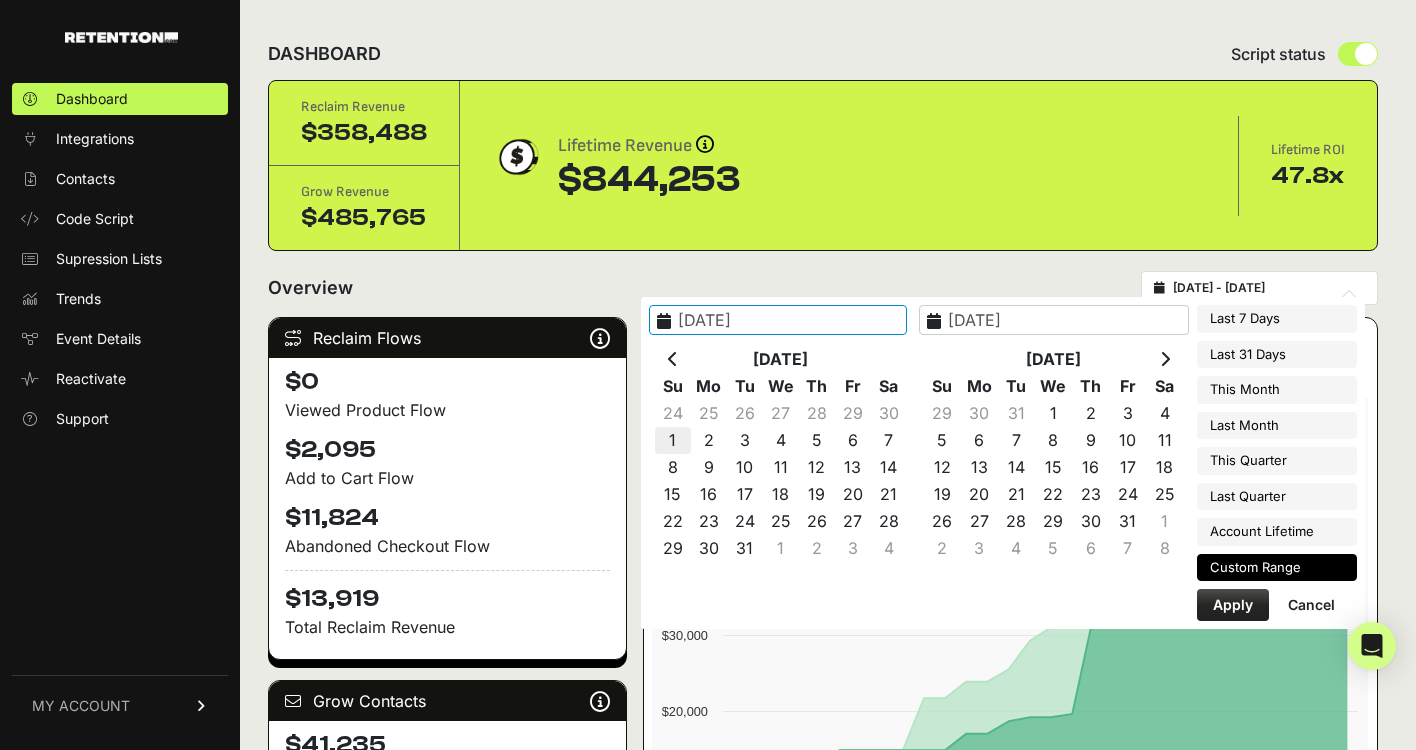 type on "2024-12-01" 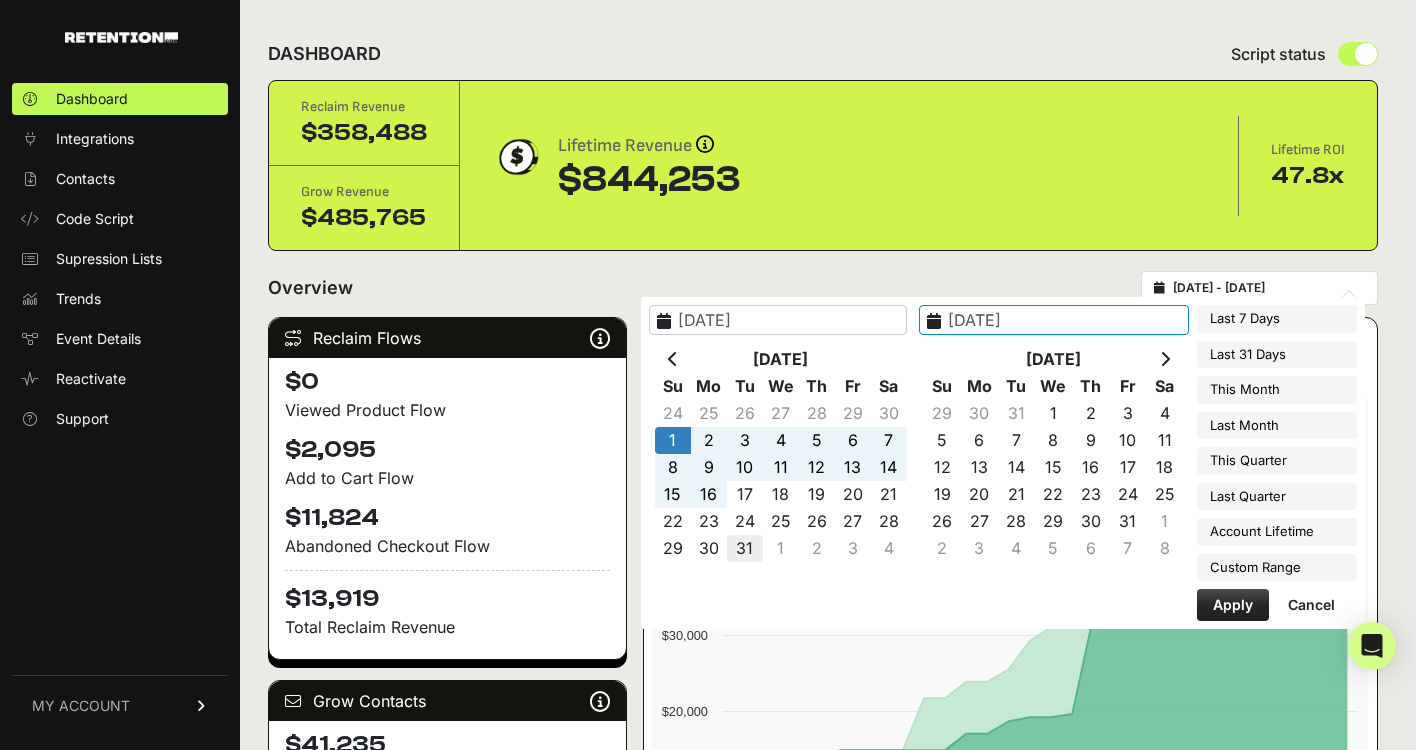 type on "2024-12-31" 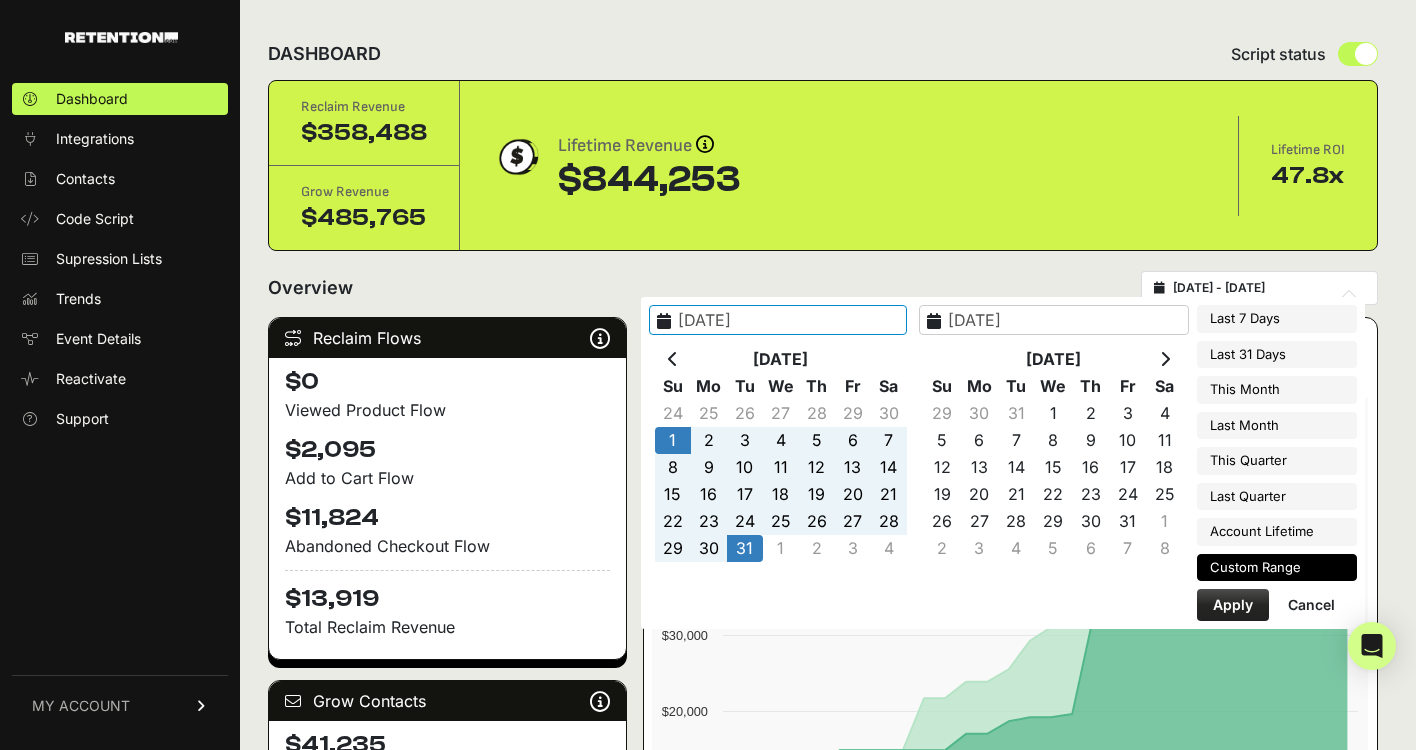 type on "2024-12-01" 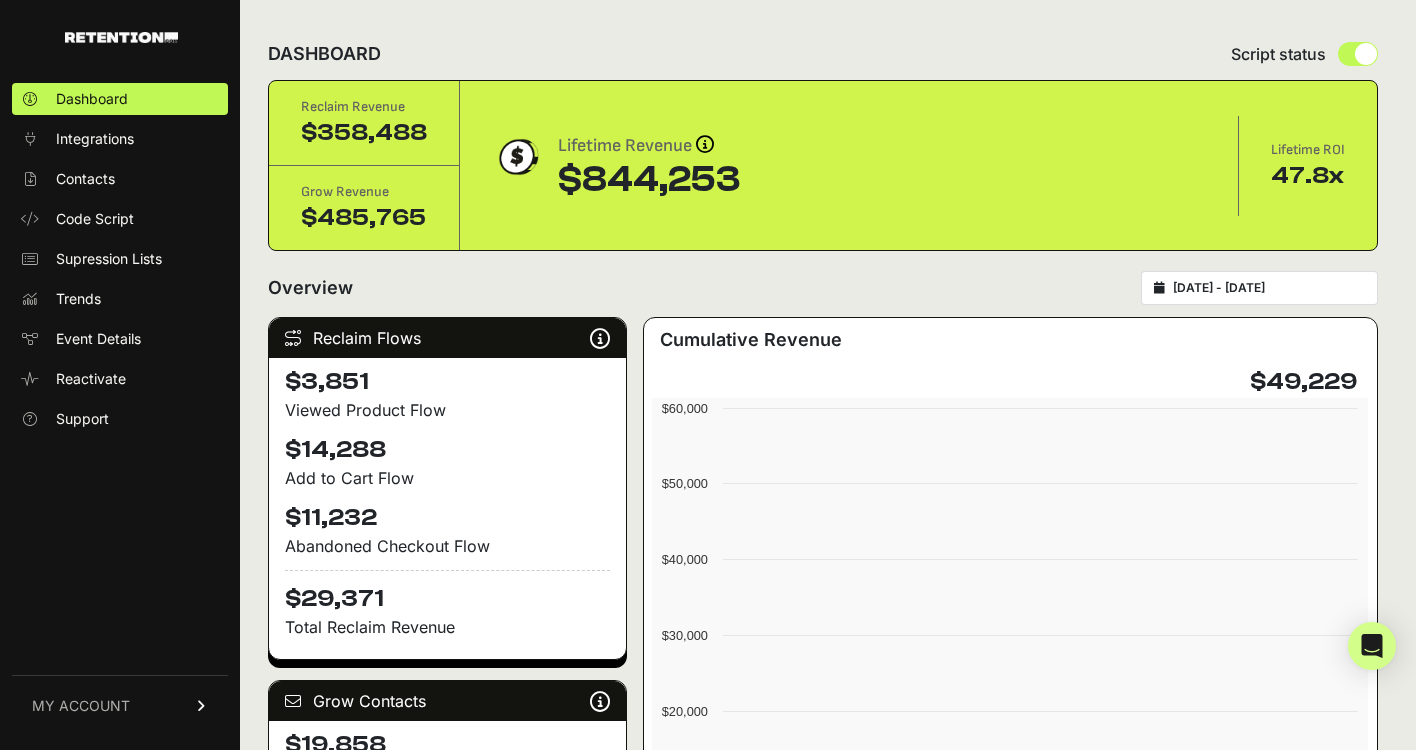 scroll, scrollTop: 0, scrollLeft: 0, axis: both 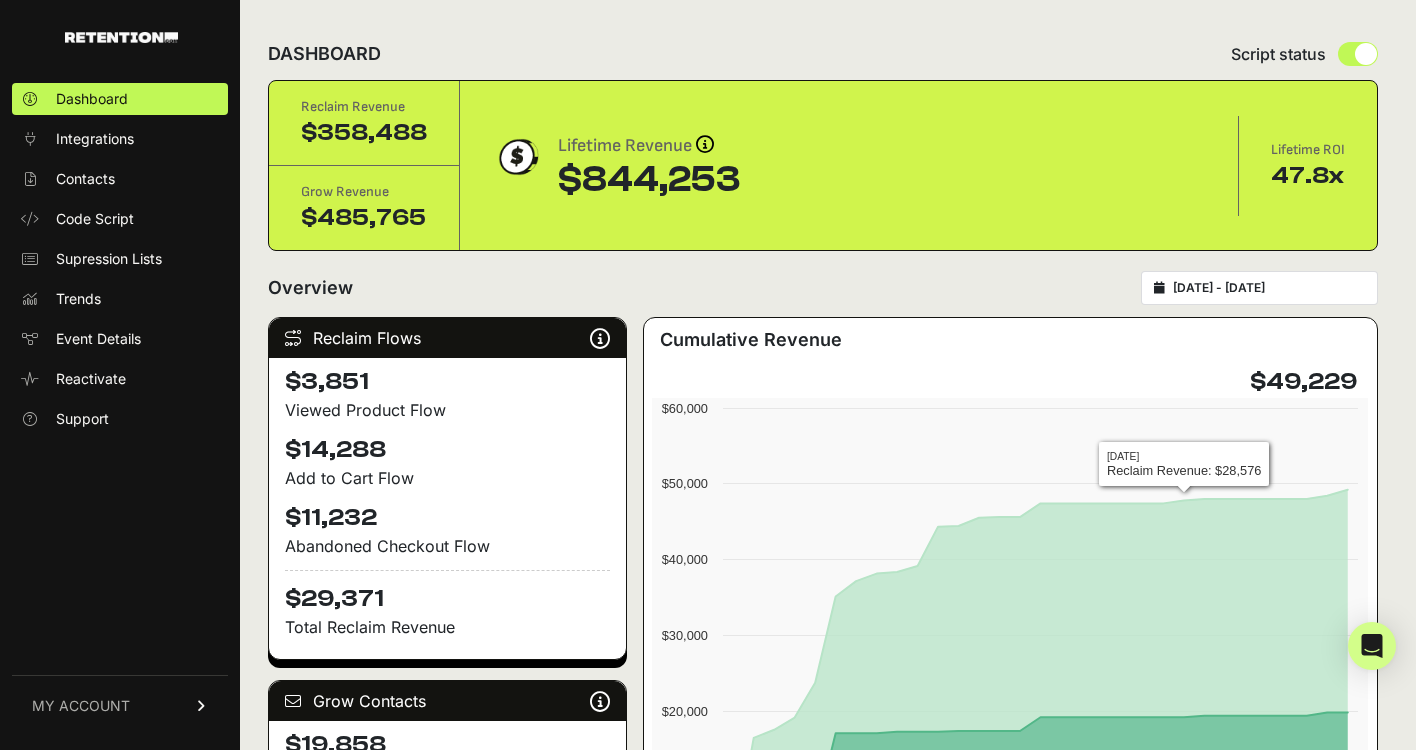 type on "[DATE]" 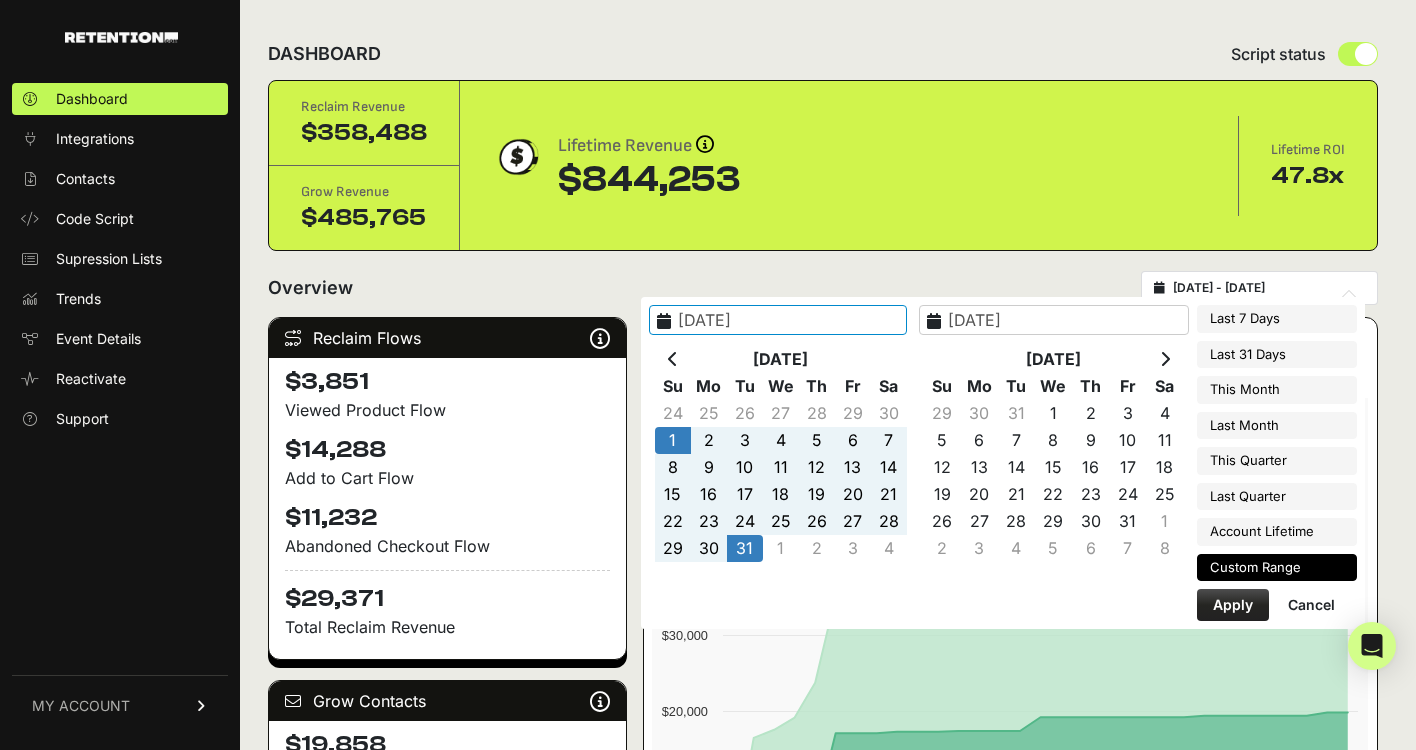 click on "[DATE] - [DATE]" at bounding box center (1269, 288) 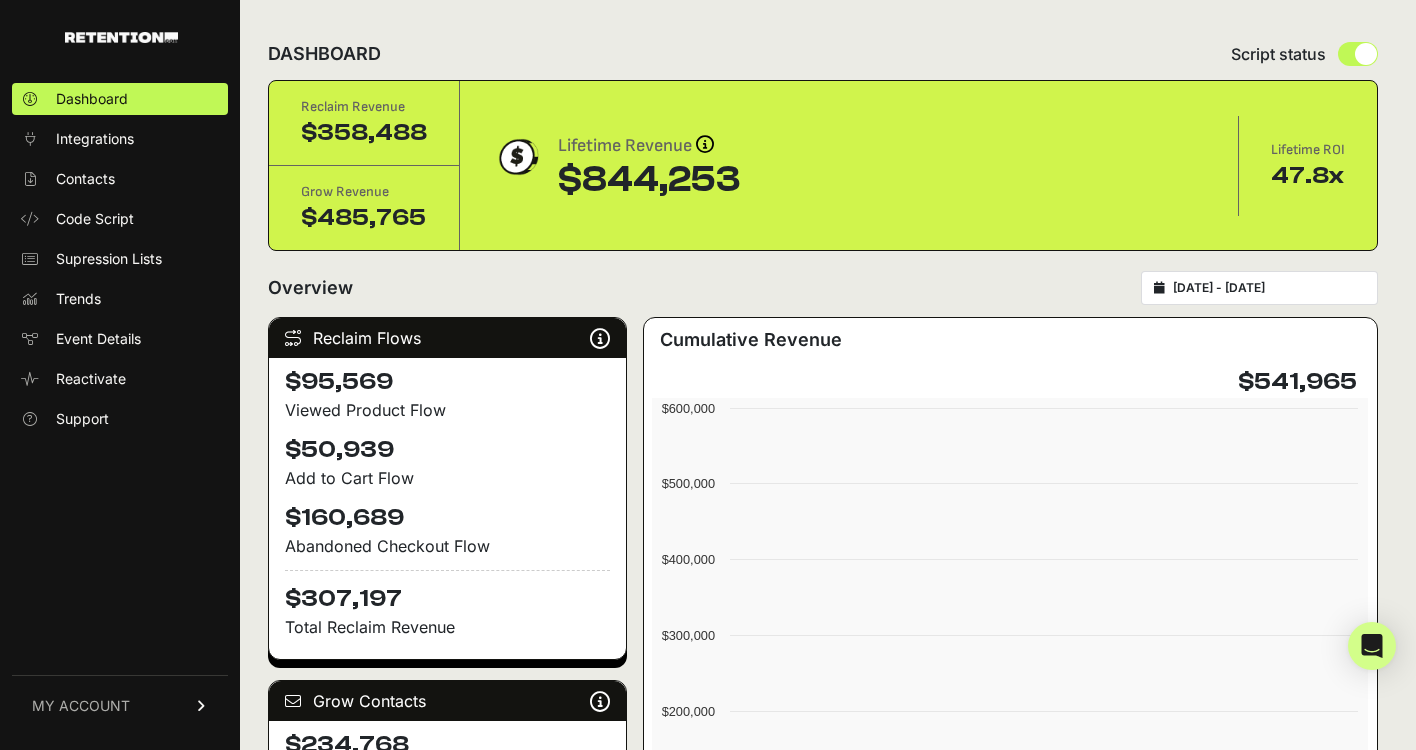 scroll, scrollTop: 0, scrollLeft: 0, axis: both 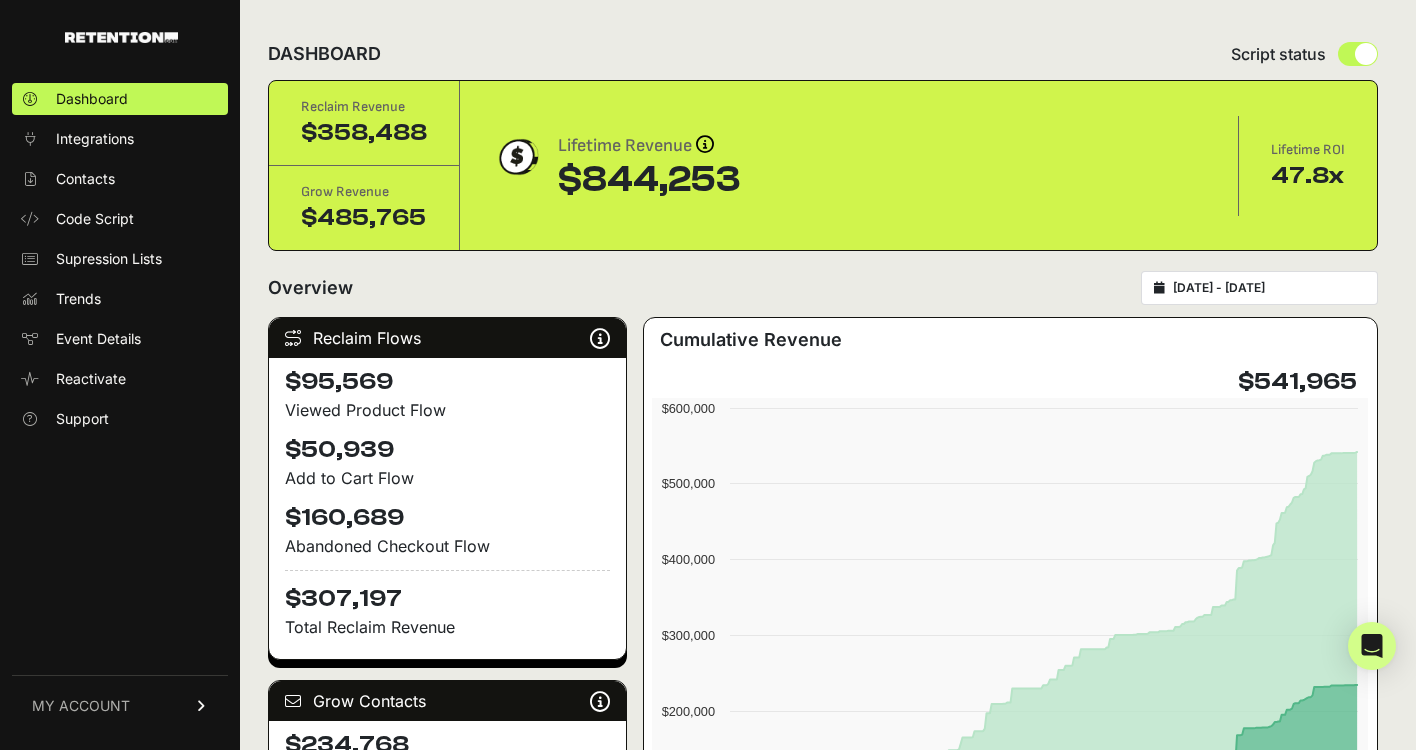 click on "$95,569" at bounding box center [447, 382] 